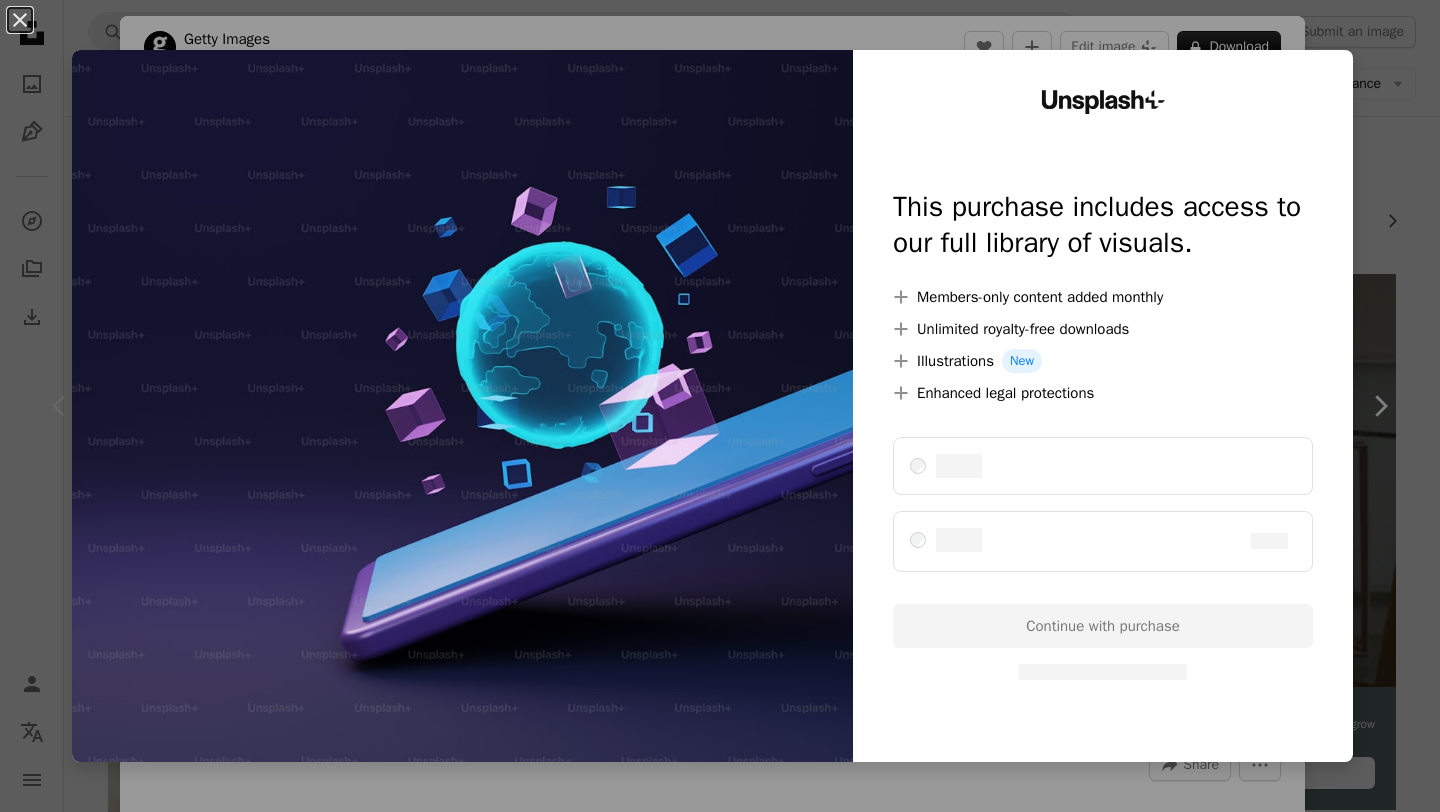 scroll, scrollTop: 1756, scrollLeft: 0, axis: vertical 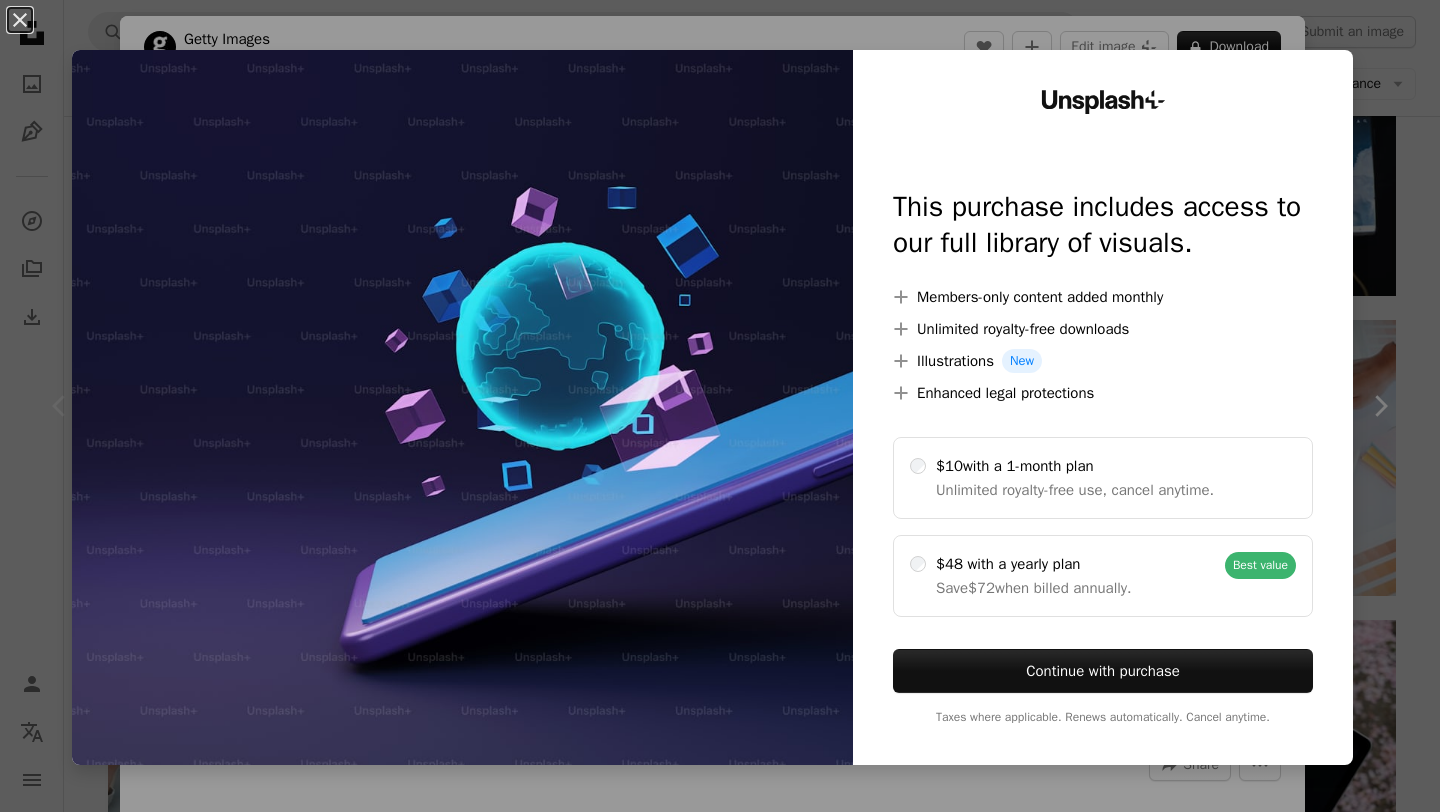 click on "An X shape Unsplash+ This purchase includes access to our full library of visuals. A plus sign Members-only content added monthly A plus sign Unlimited royalty-free downloads A plus sign Illustrations  New A plus sign Enhanced legal protections $10  with a 1-month plan Unlimited royalty-free use, cancel anytime. $48   with a yearly plan Save  $72  when billed annually. Best value Continue with purchase Taxes where applicable. Renews automatically. Cancel anytime." at bounding box center (720, 406) 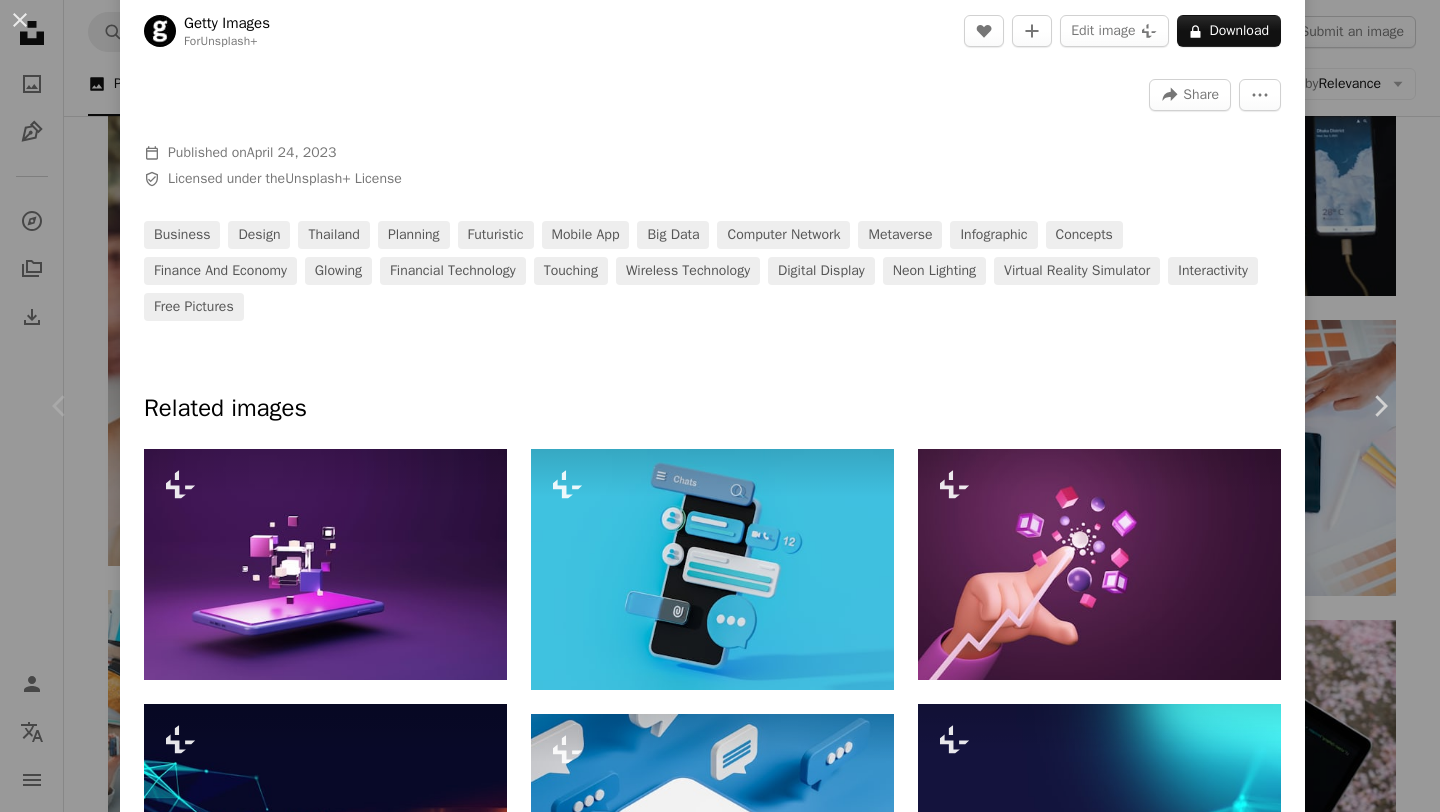 scroll, scrollTop: 817, scrollLeft: 0, axis: vertical 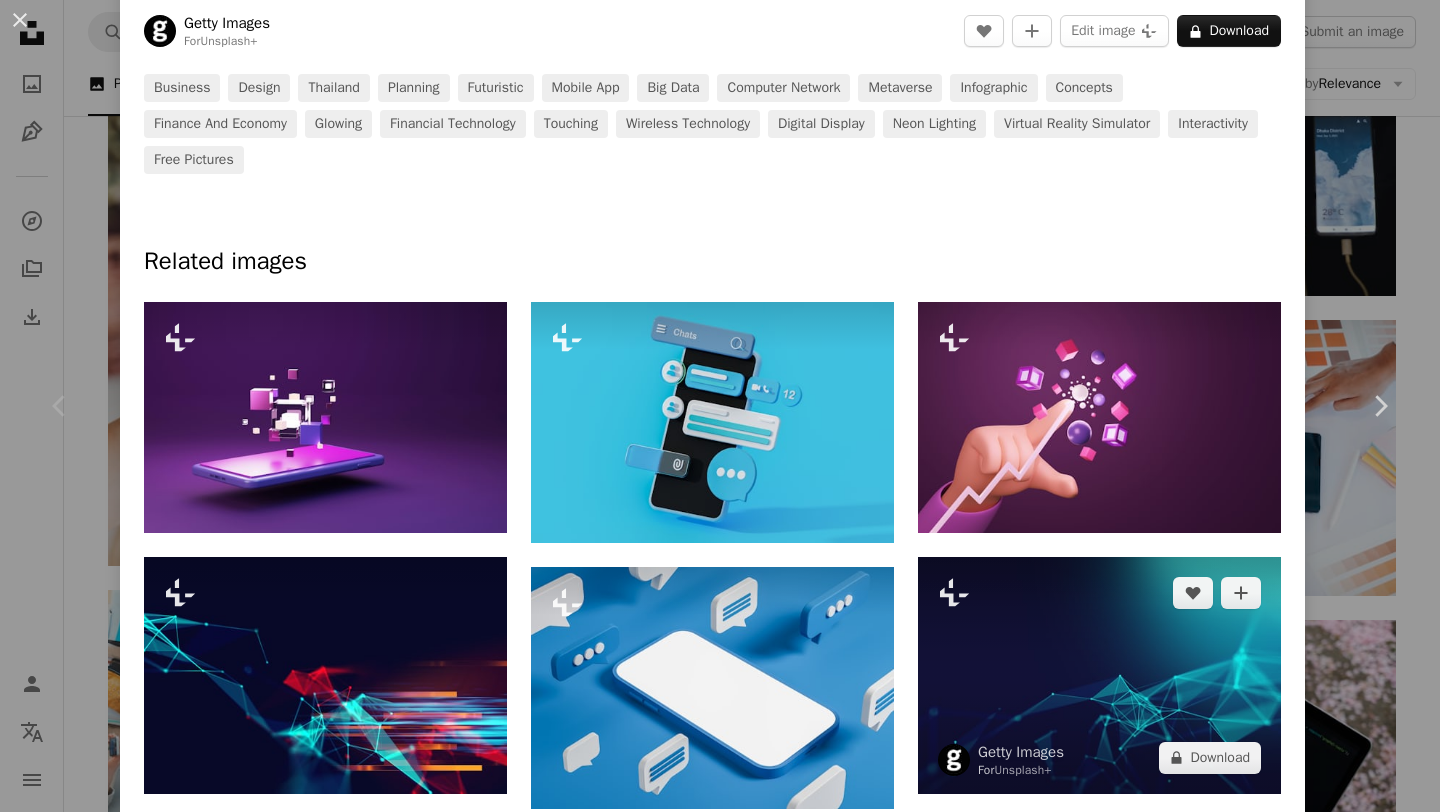 click at bounding box center [1099, 675] 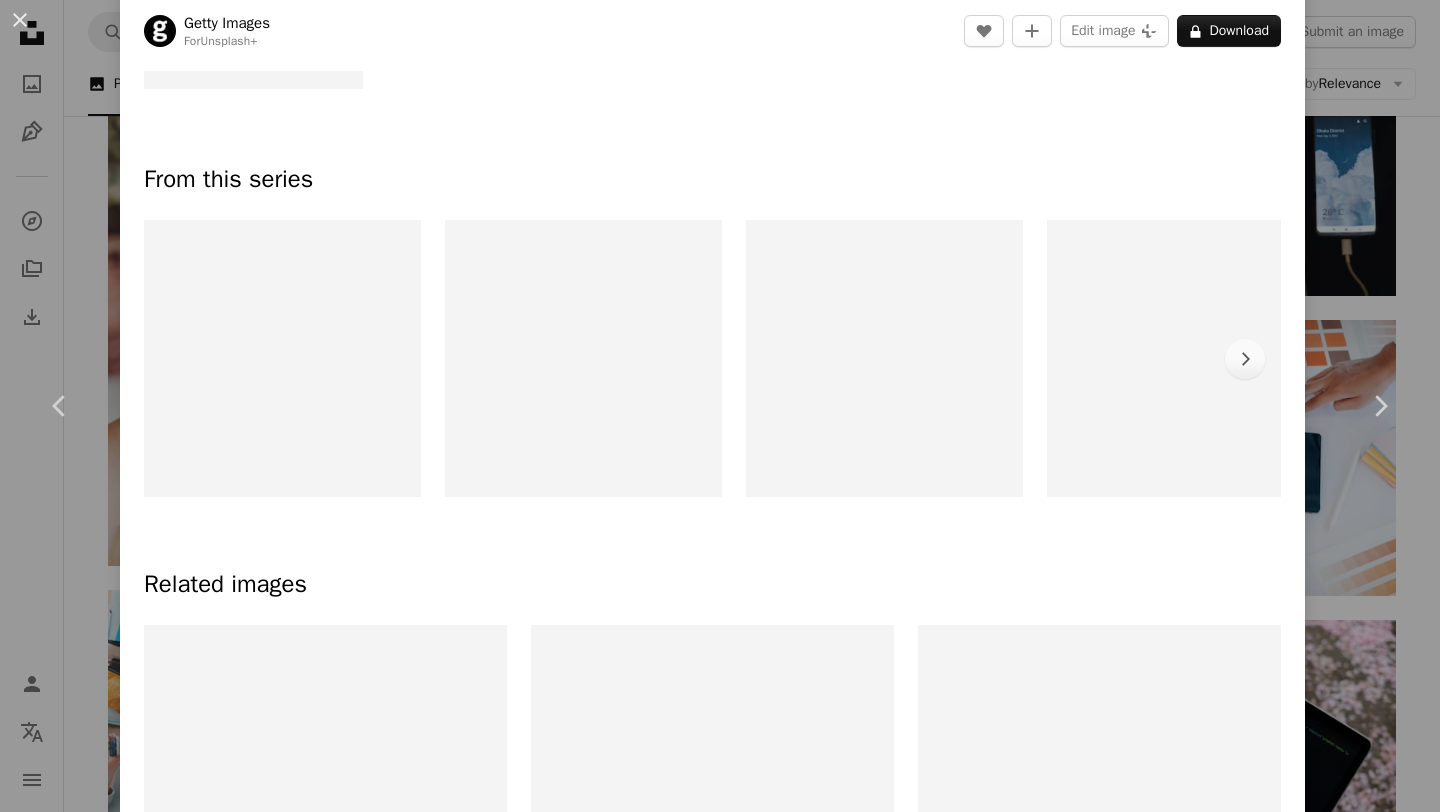 scroll, scrollTop: 0, scrollLeft: 0, axis: both 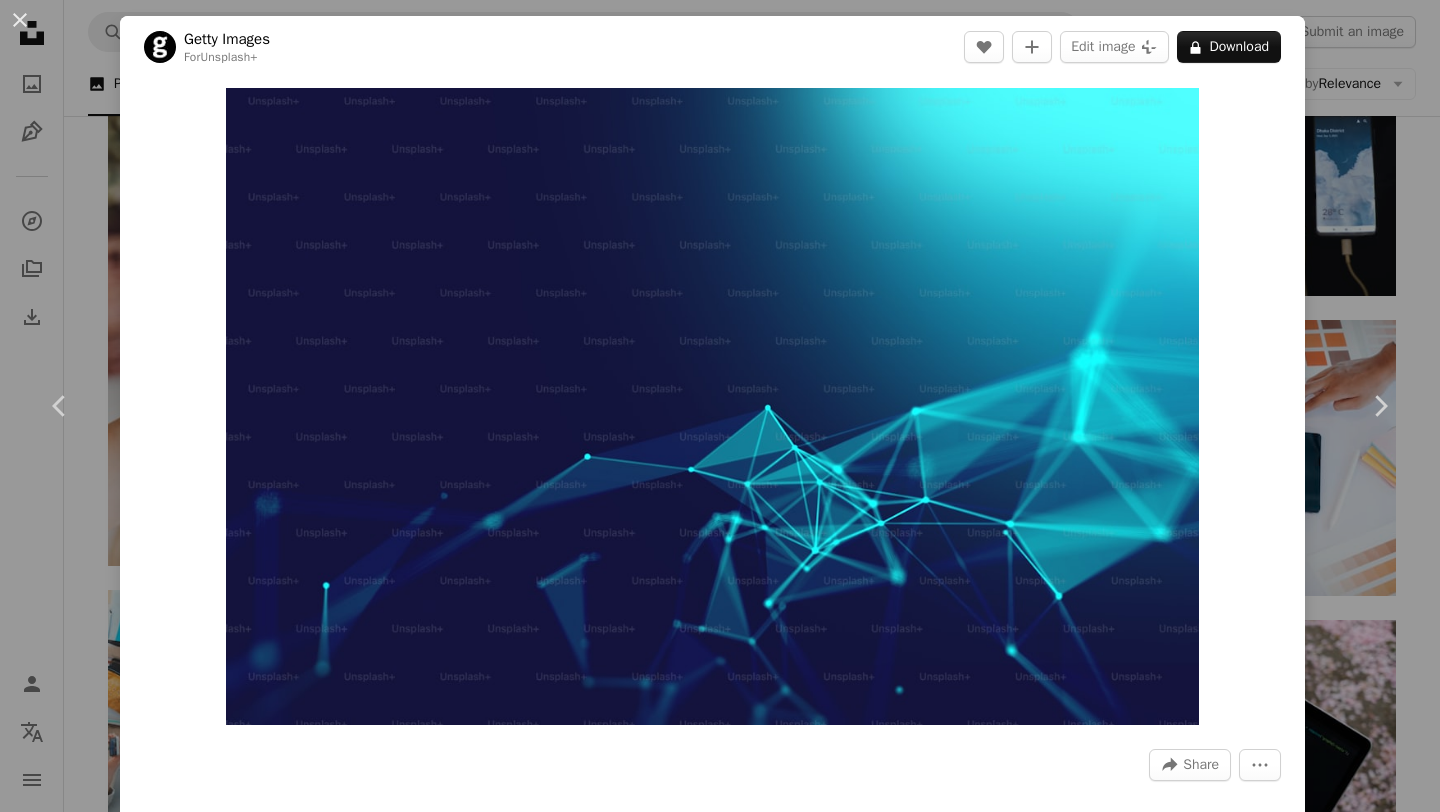 click on "An X shape Chevron left Chevron right Getty Images For  Unsplash+ A heart A plus sign Edit image   Plus sign for Unsplash+ A lock   Download Zoom in A forward-right arrow Share More Actions Calendar outlined Published on  September 27, 2022 Safety Licensed under the  Unsplash+ License abstract technology dark data design illustration communication internet connection modern shape computer network white color low computer graphic wireless technology multi colored Free pictures Related images Plus sign for Unsplash+ A heart A plus sign Getty Images For  Unsplash+ A lock   Download Plus sign for Unsplash+ A heart A plus sign Getty Images For  Unsplash+ A lock   Download Plus sign for Unsplash+ A heart A plus sign A. C. For  Unsplash+ A lock   Download Plus sign for Unsplash+ A heart A plus sign Getty Images For  Unsplash+ A lock   Download Plus sign for Unsplash+ A heart A plus sign A. C. For  Unsplash+ A lock   Download Plus sign for Unsplash+ A heart A plus sign Getty Images For  Unsplash+ A lock   Download" at bounding box center (720, 406) 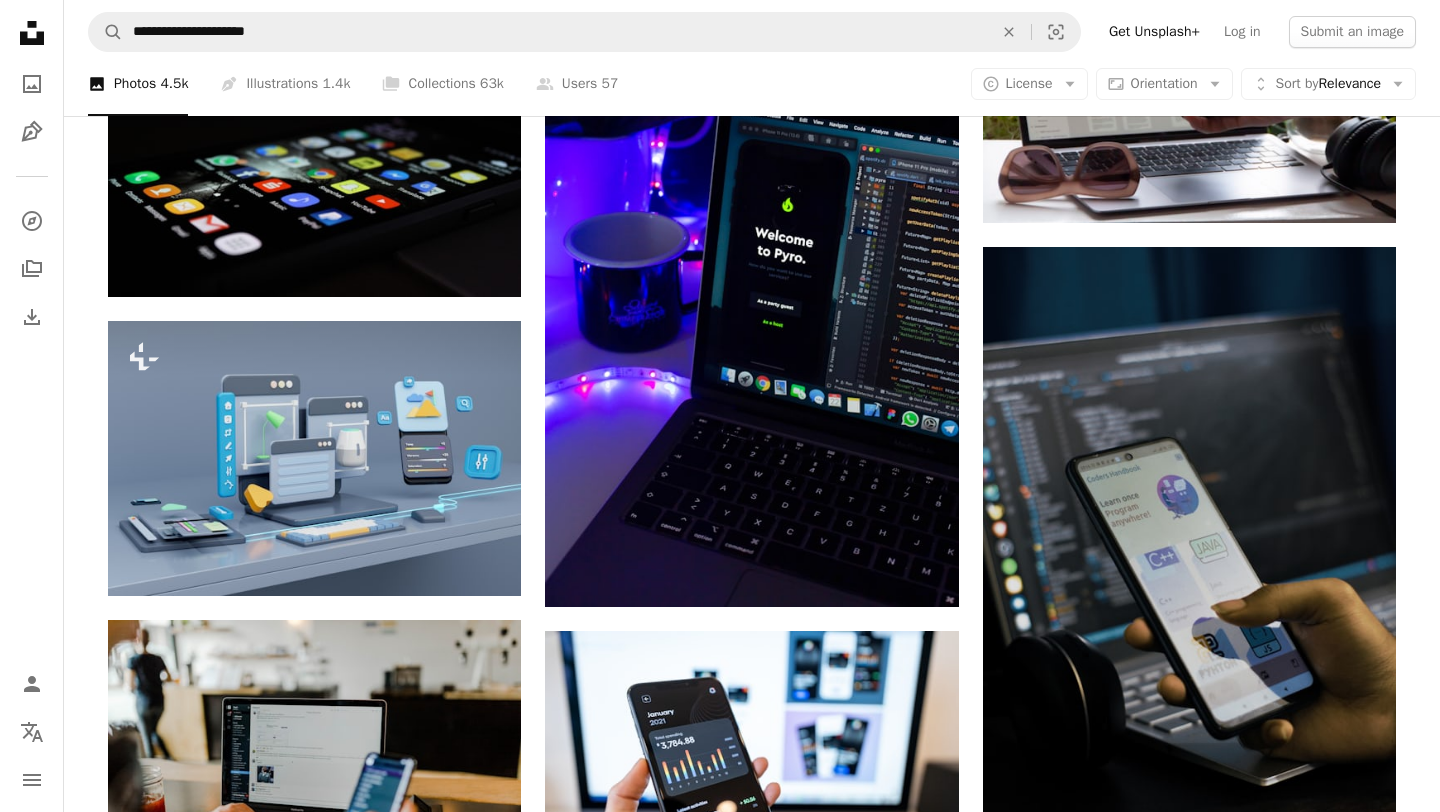 scroll, scrollTop: 889, scrollLeft: 0, axis: vertical 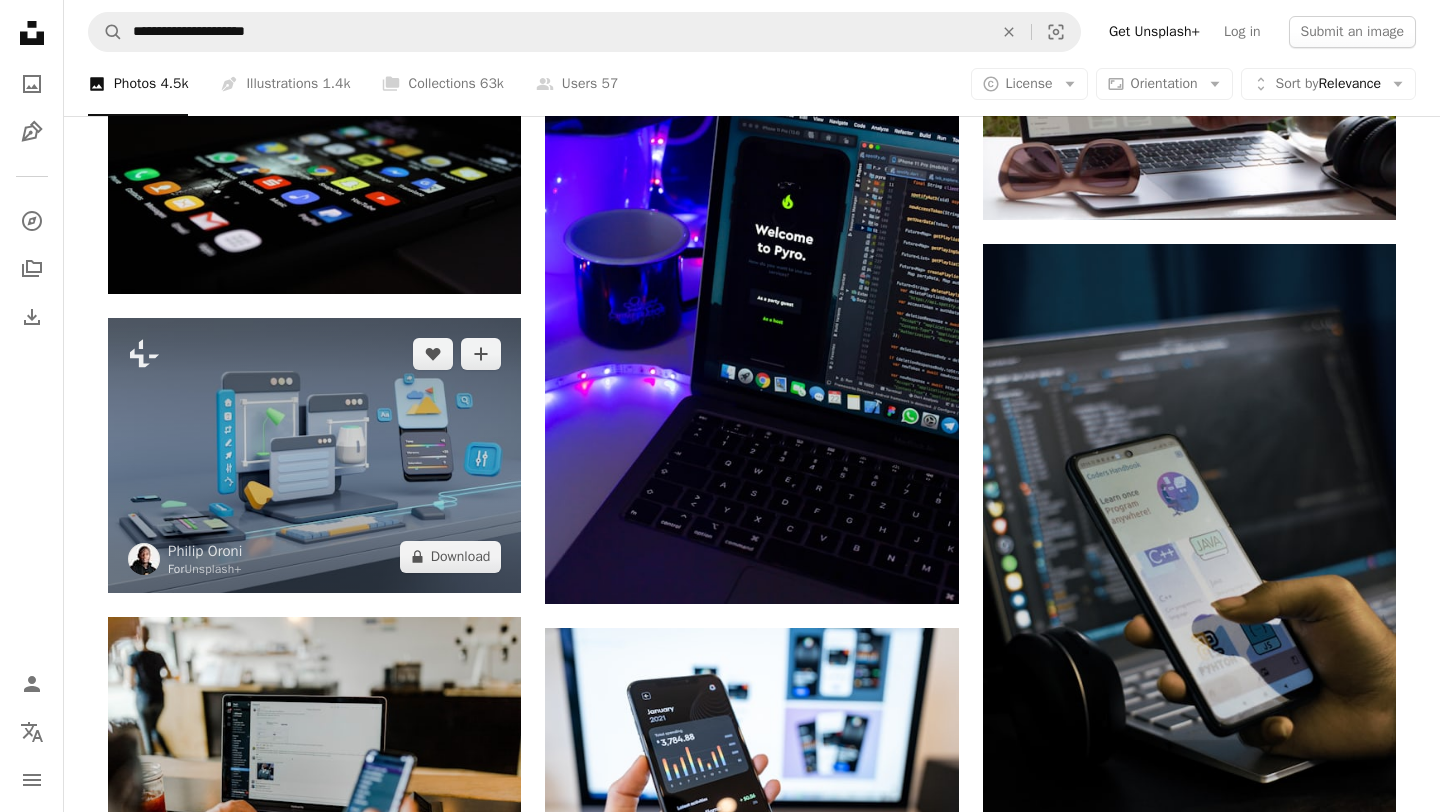 click at bounding box center (314, 455) 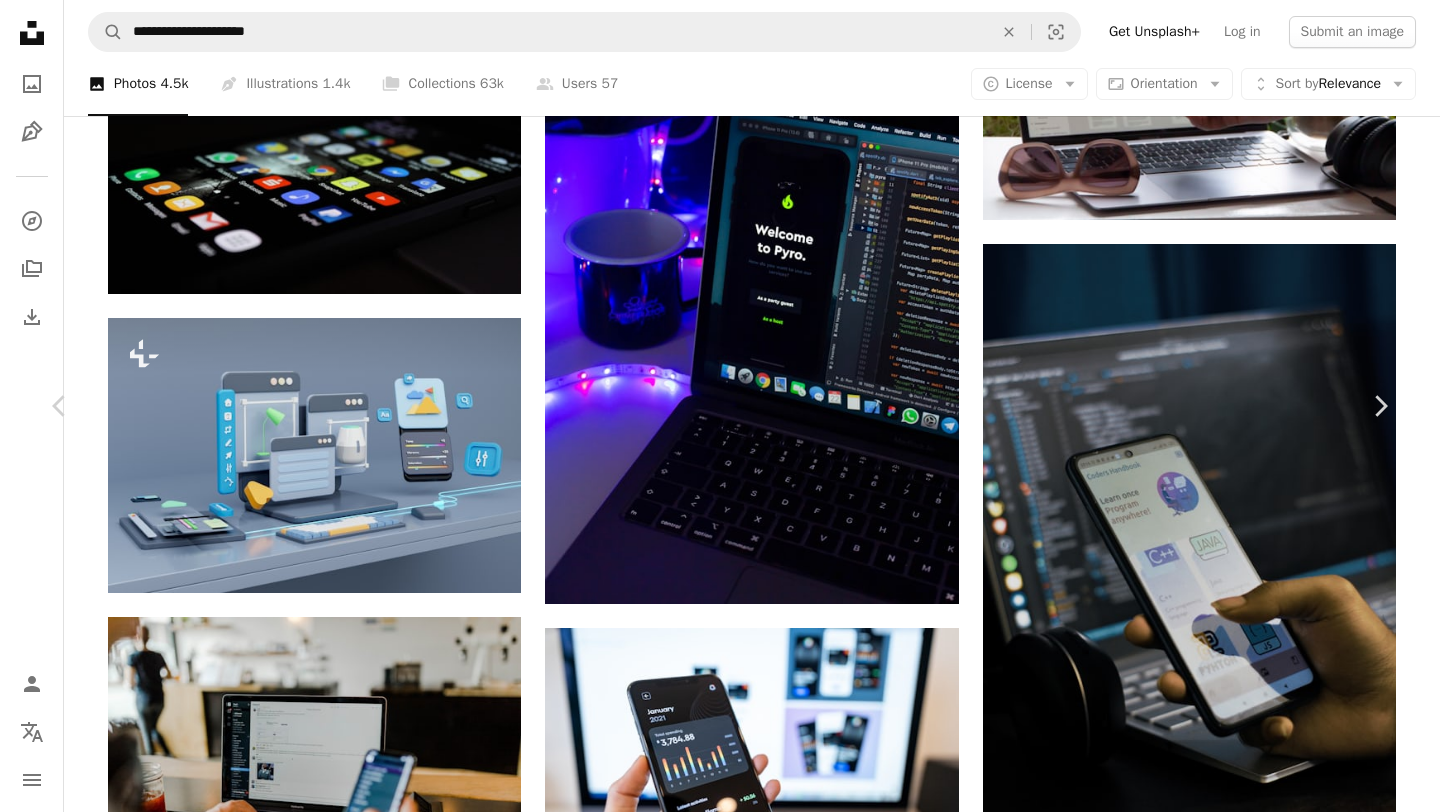 click on "Photo by [NAME] on Unsplash" at bounding box center [720, 6356] 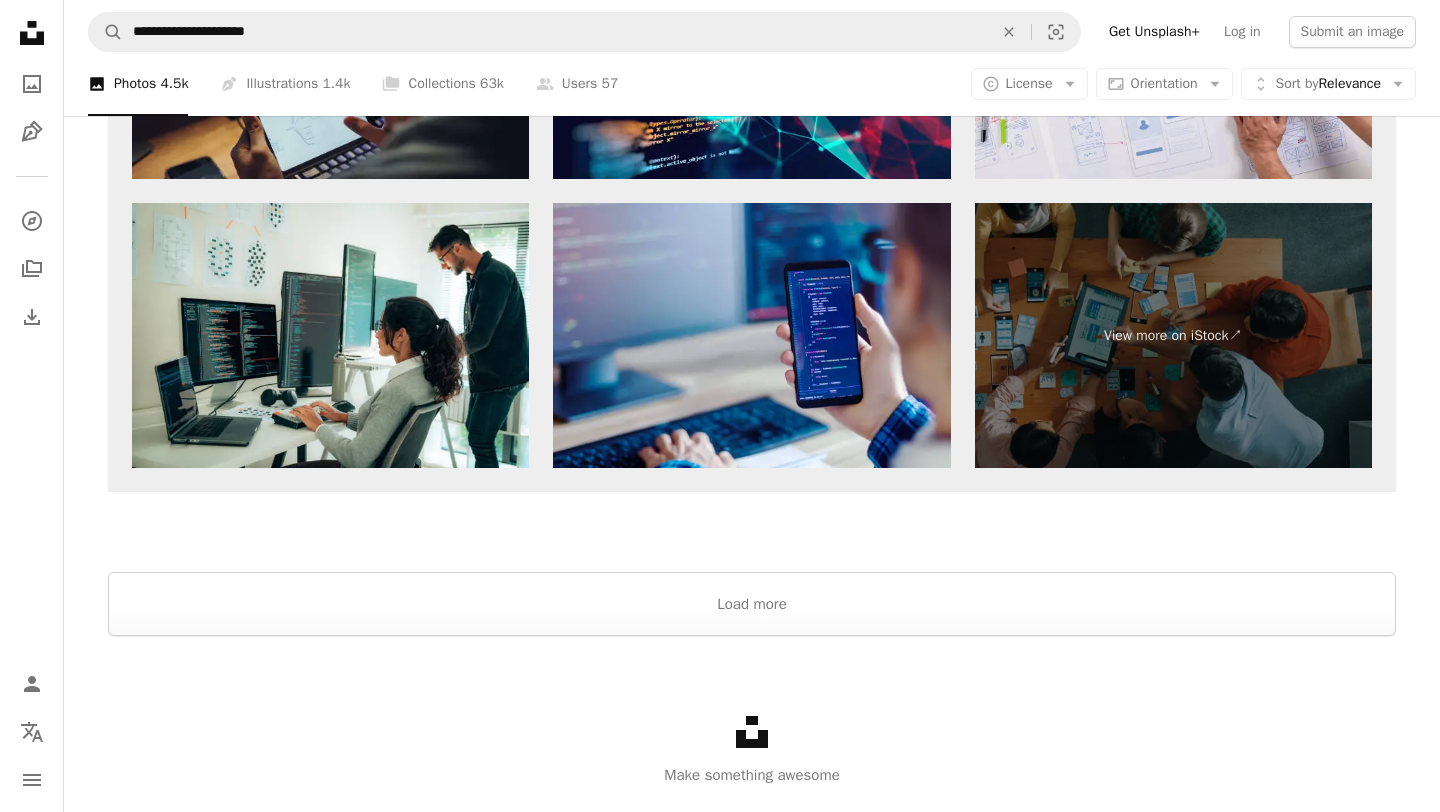 scroll, scrollTop: 6029, scrollLeft: 0, axis: vertical 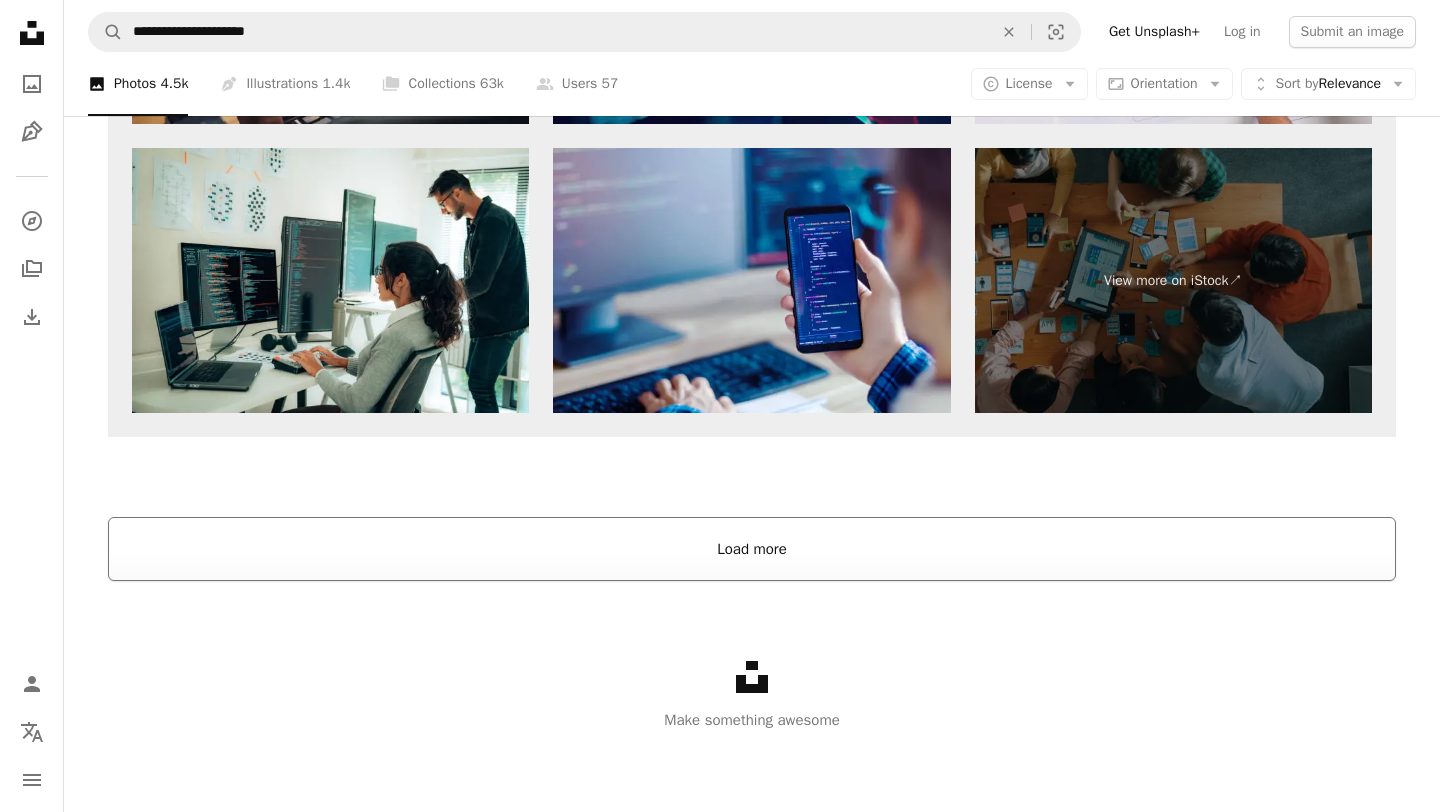 click on "Load more" at bounding box center (752, 549) 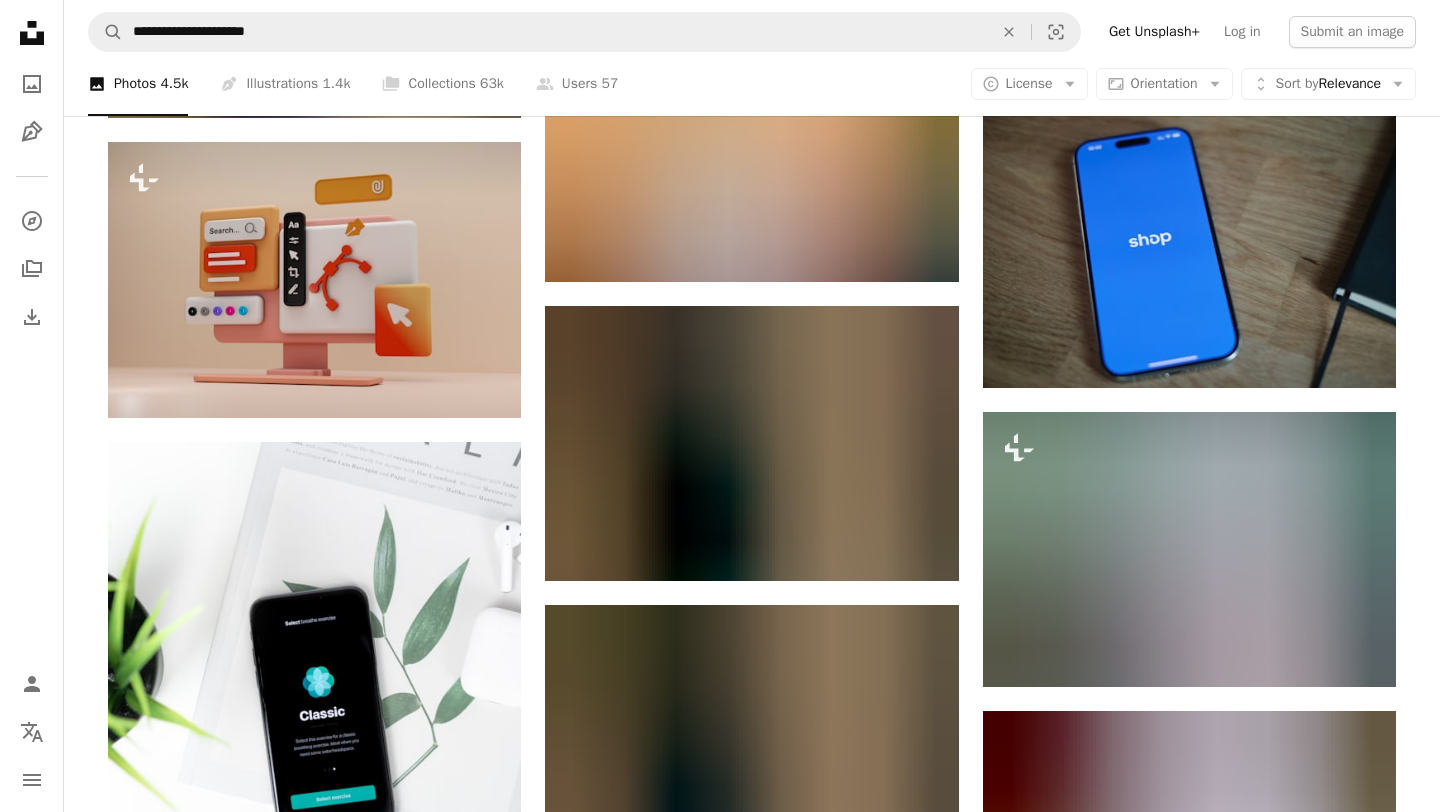 scroll, scrollTop: 13345, scrollLeft: 0, axis: vertical 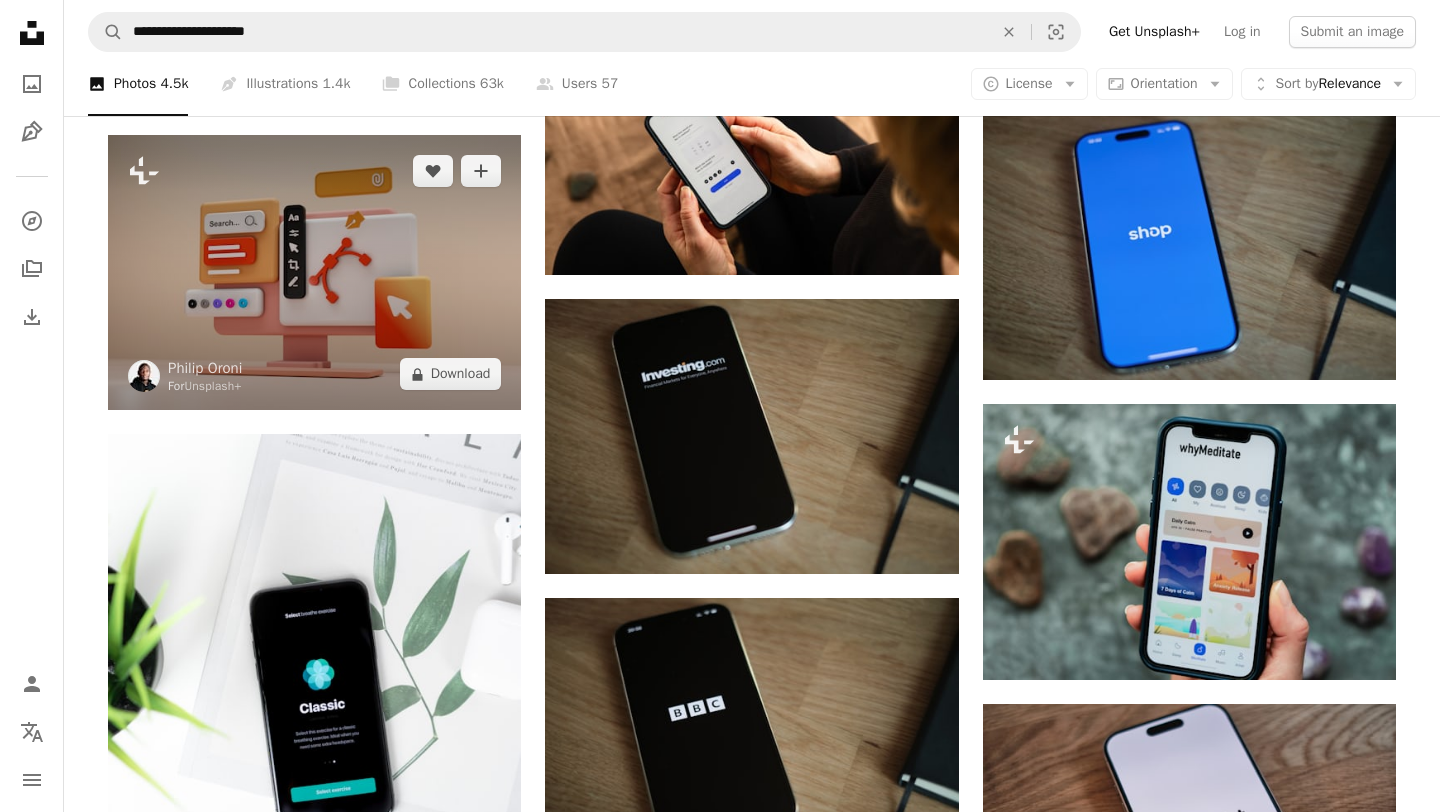 click at bounding box center [314, 272] 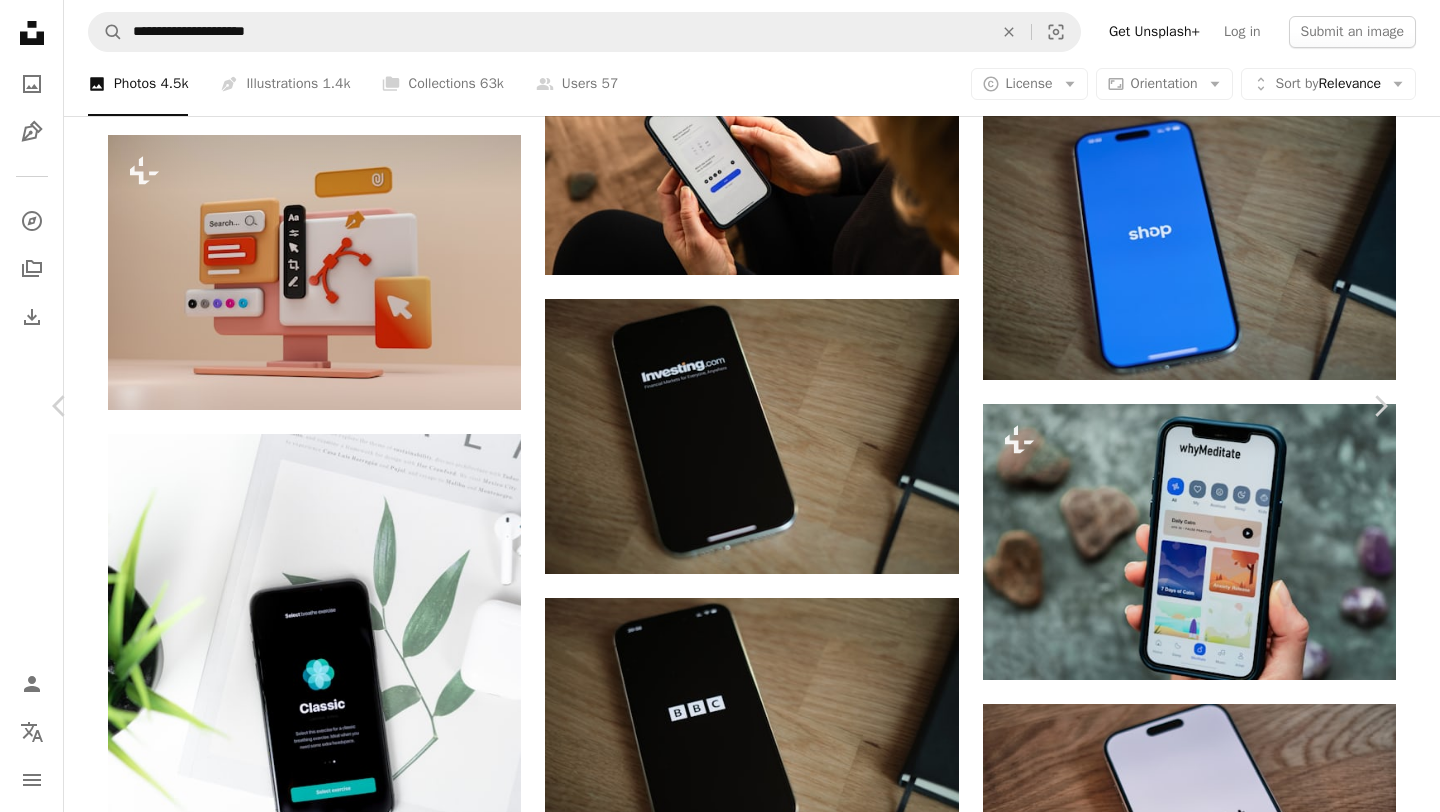 scroll, scrollTop: 1018, scrollLeft: 0, axis: vertical 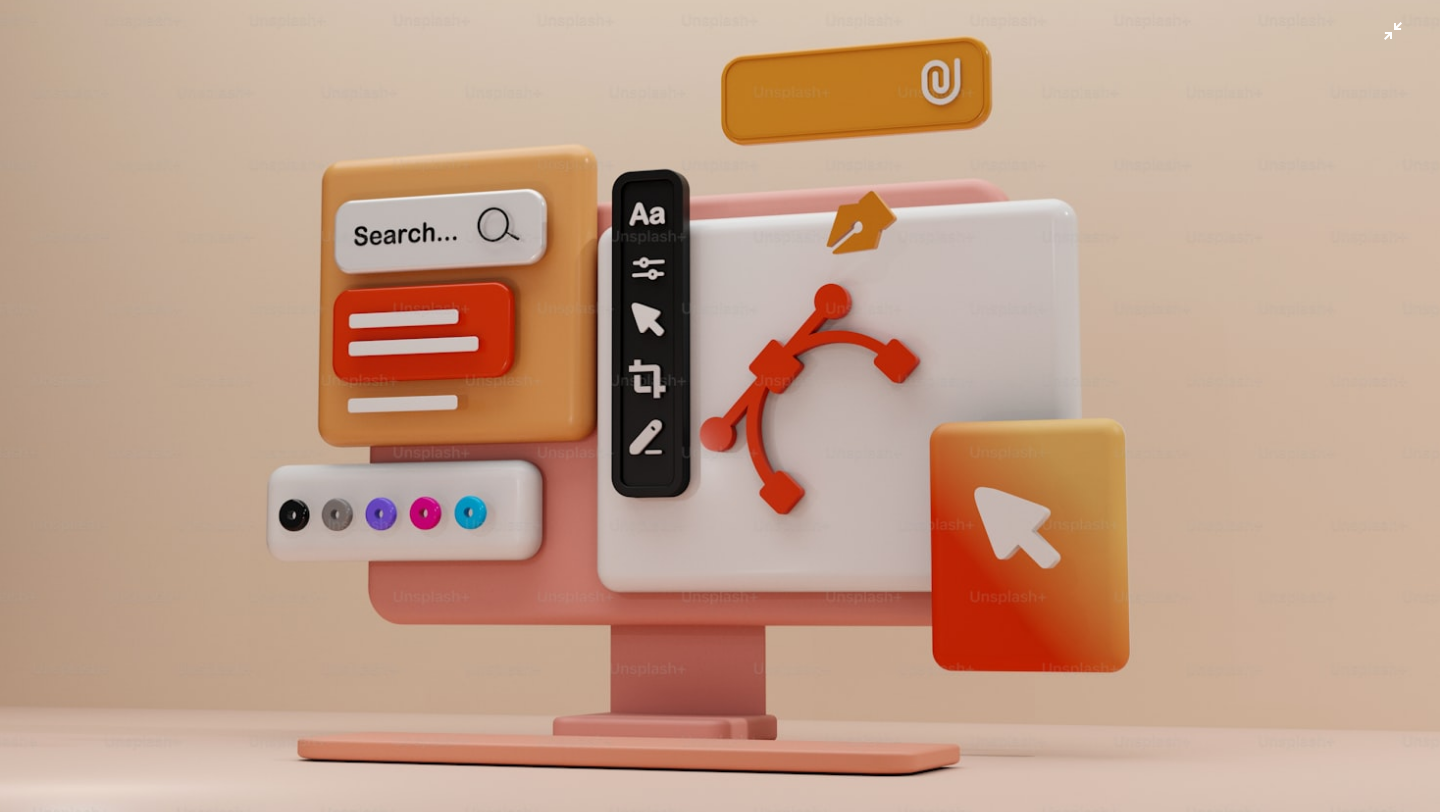 click at bounding box center [720, 405] 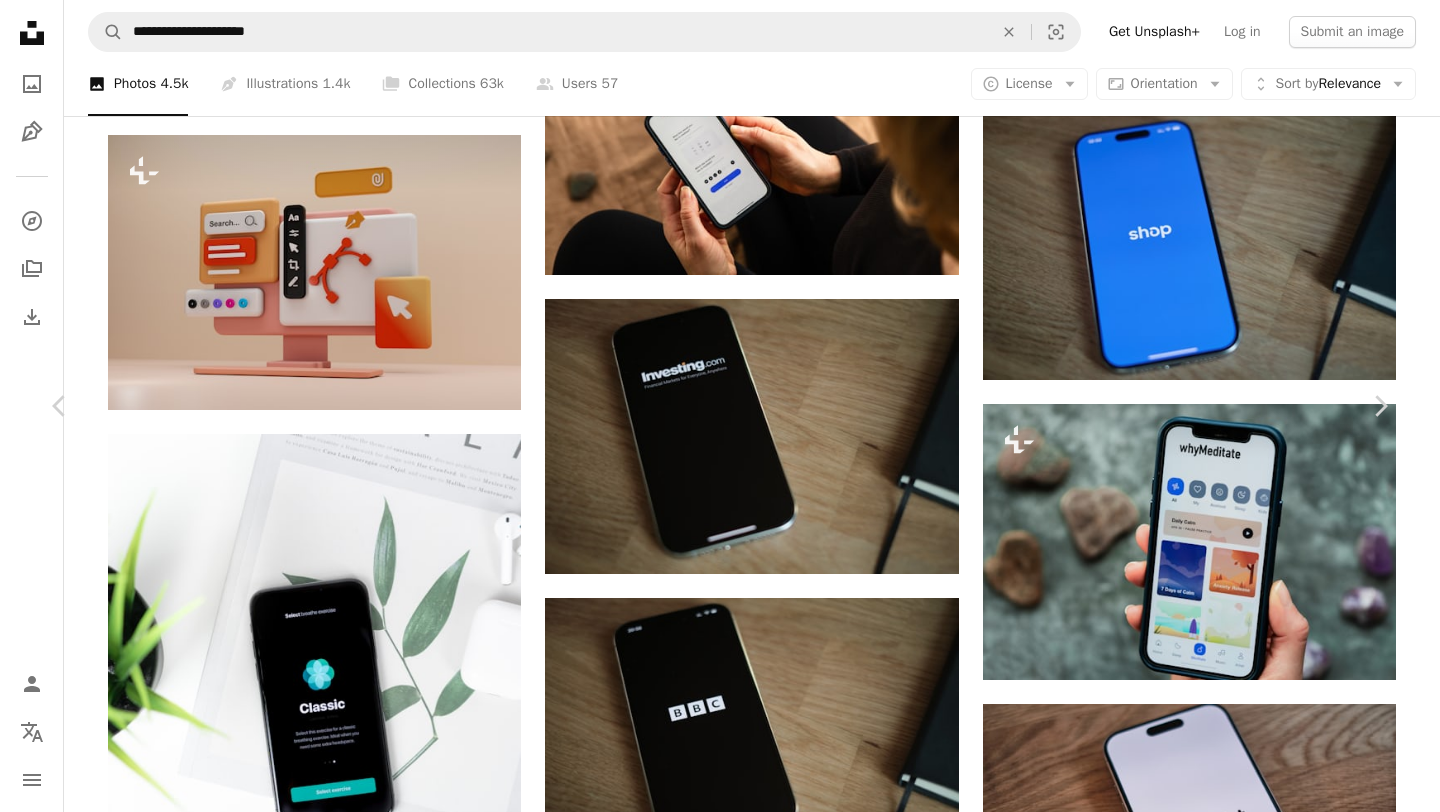 click on "Photo by [NAME] on Unsplash" at bounding box center (720, 5403) 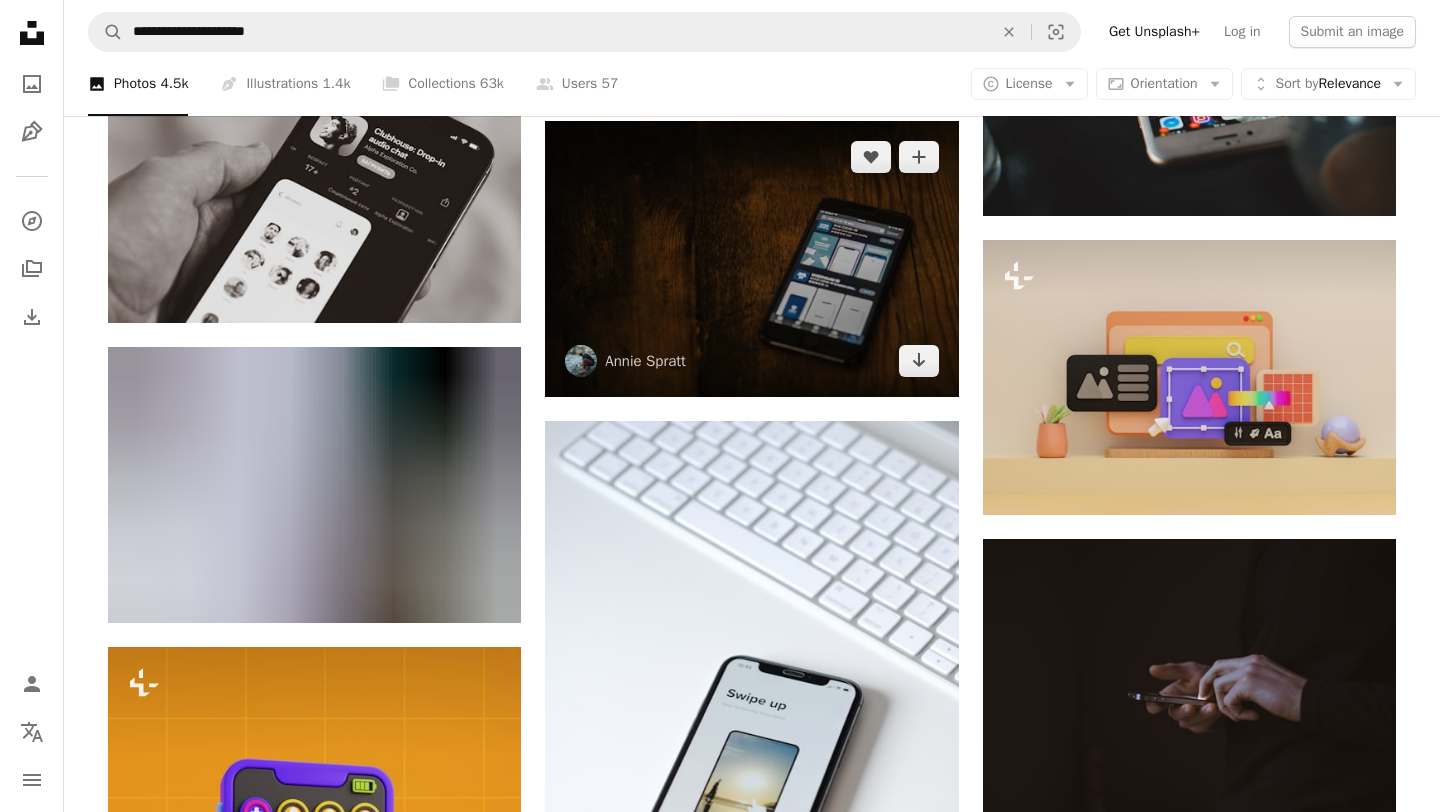 scroll, scrollTop: 5448, scrollLeft: 0, axis: vertical 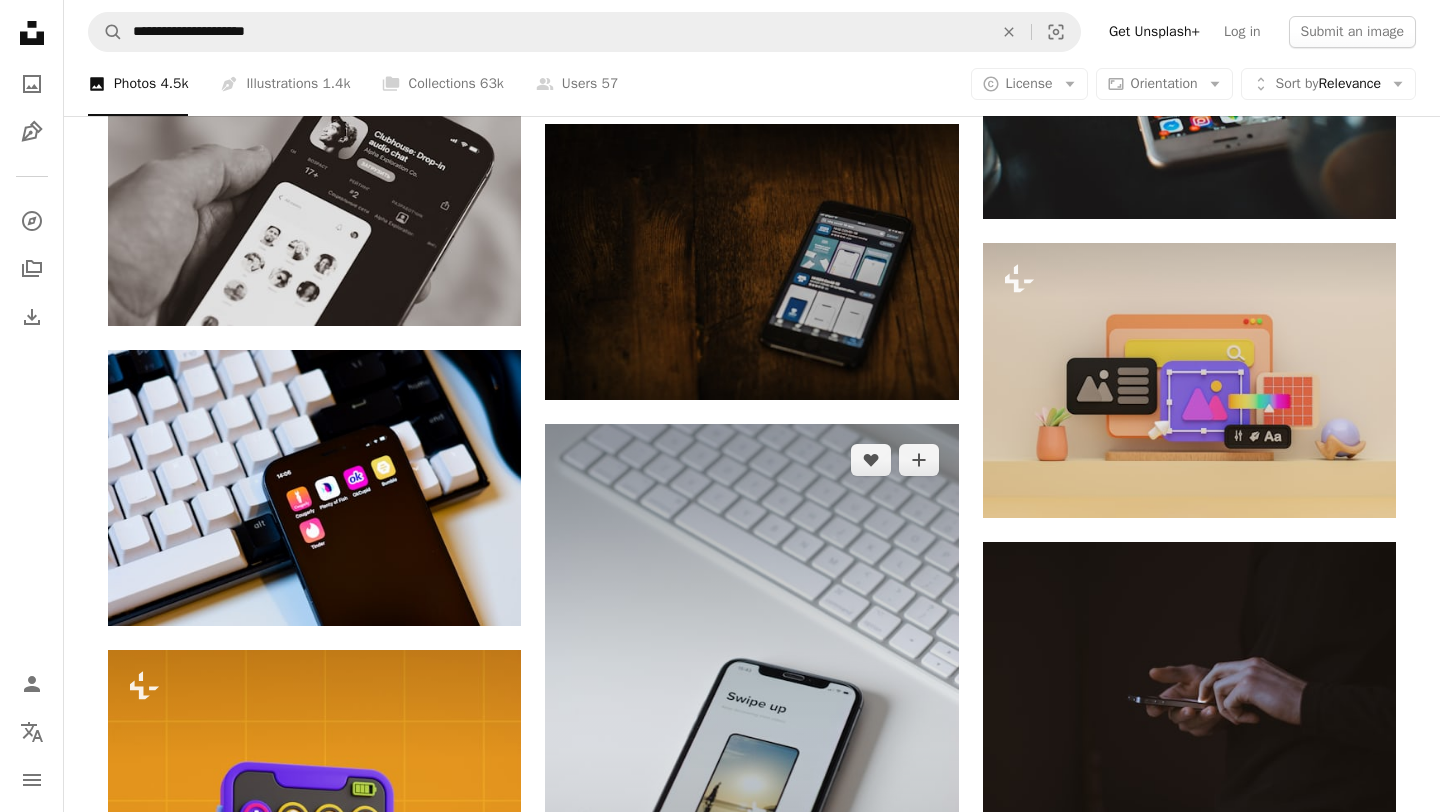 click at bounding box center [751, 733] 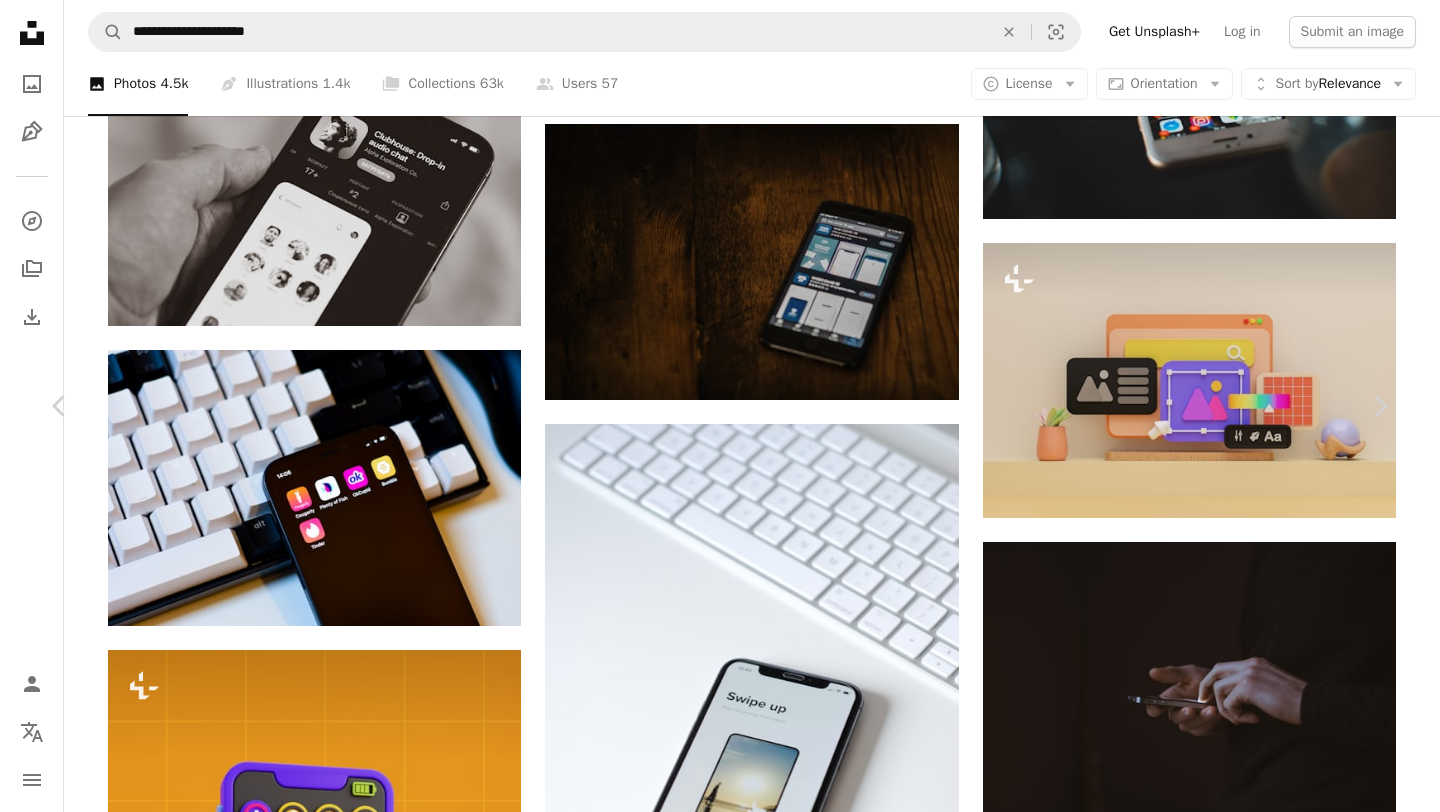 scroll, scrollTop: 6939, scrollLeft: 0, axis: vertical 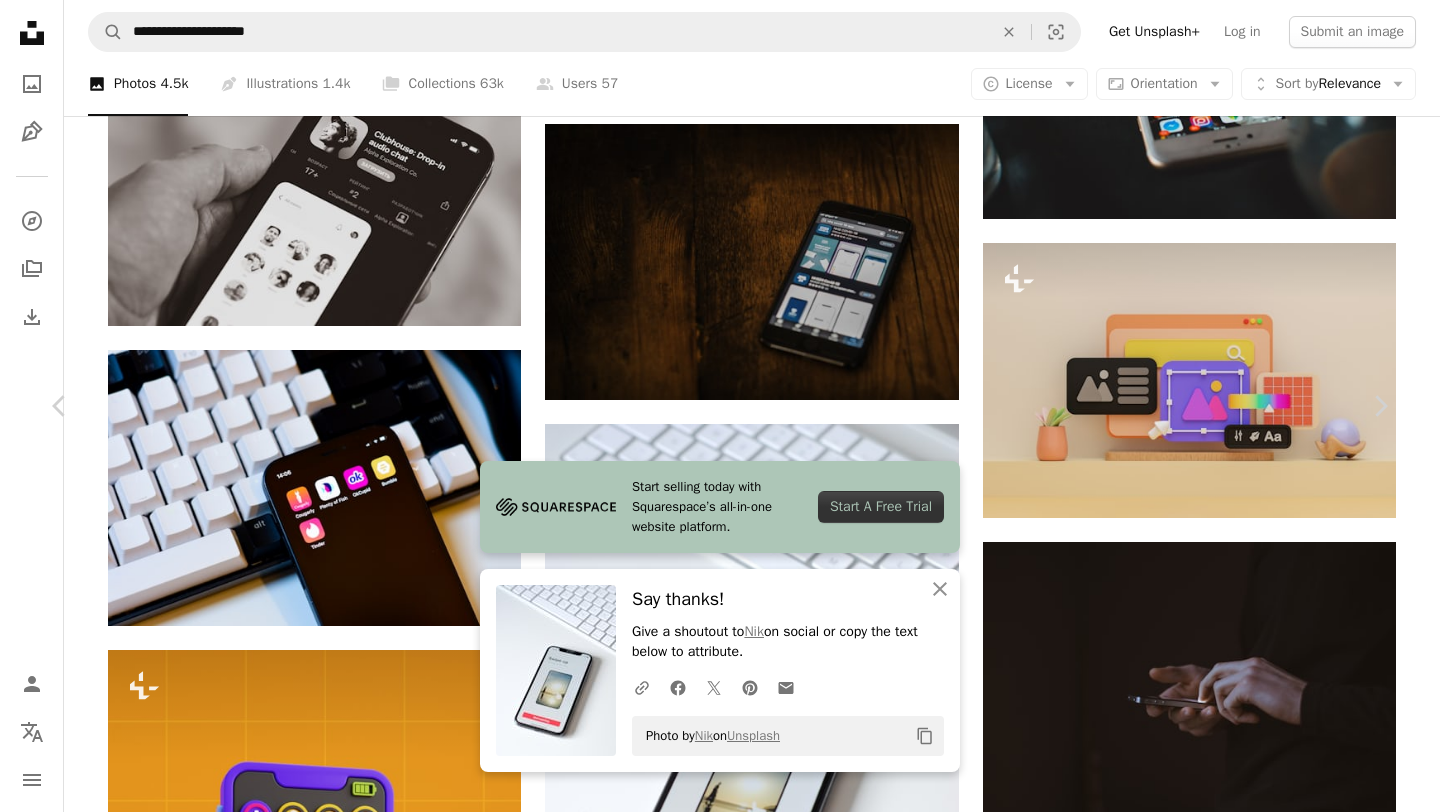 click on "Zoom in" at bounding box center (712, 13300) 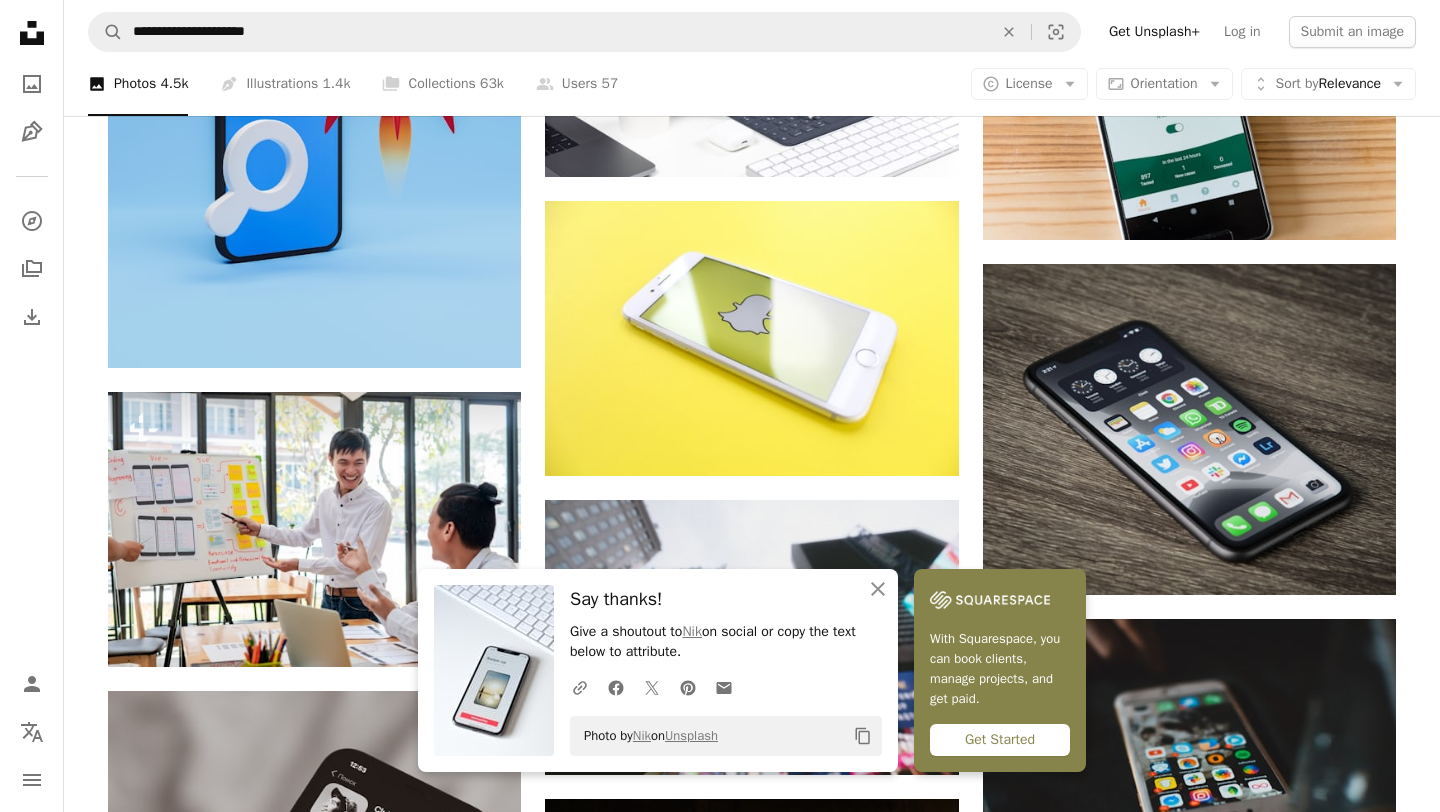 scroll, scrollTop: 4061, scrollLeft: 0, axis: vertical 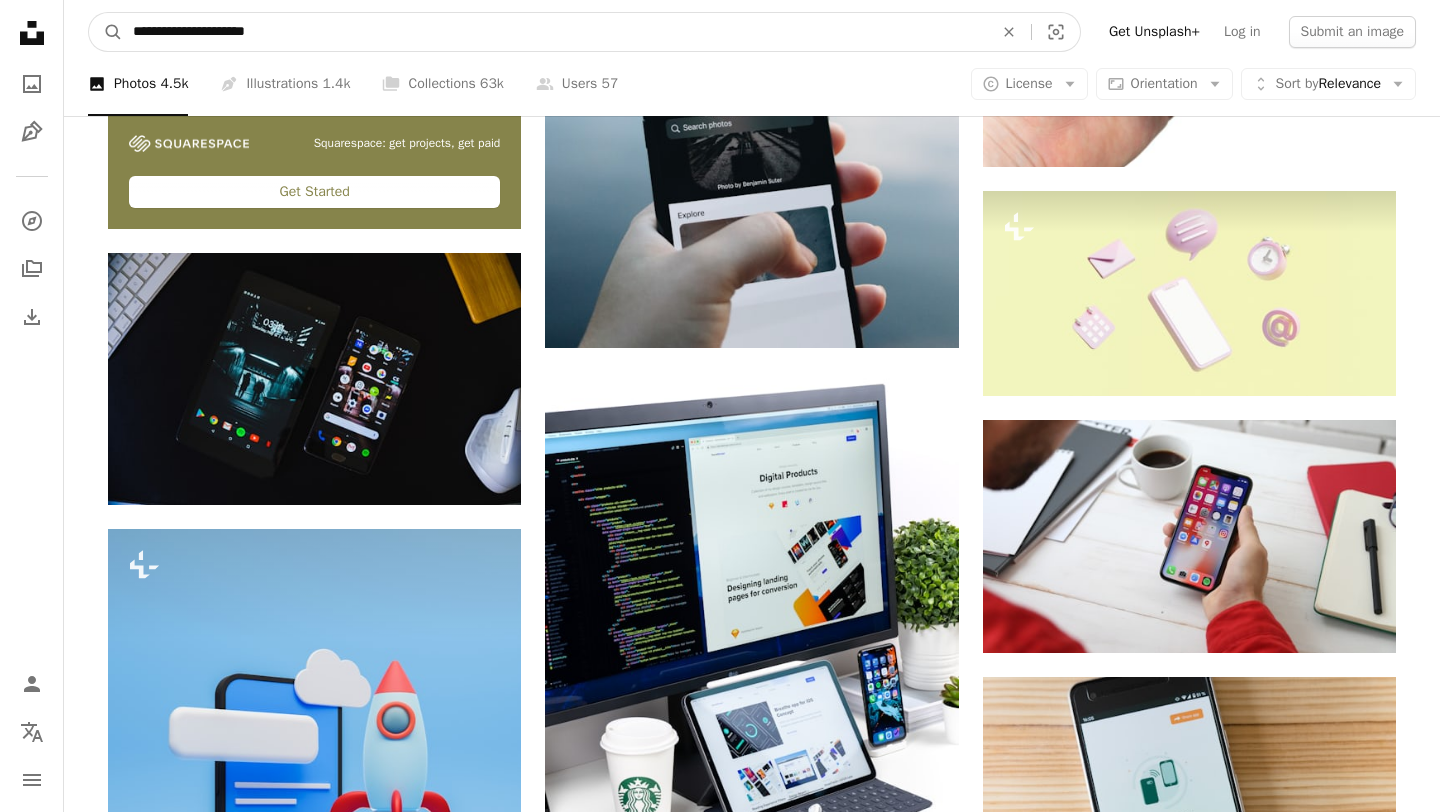 click on "**********" at bounding box center [555, 32] 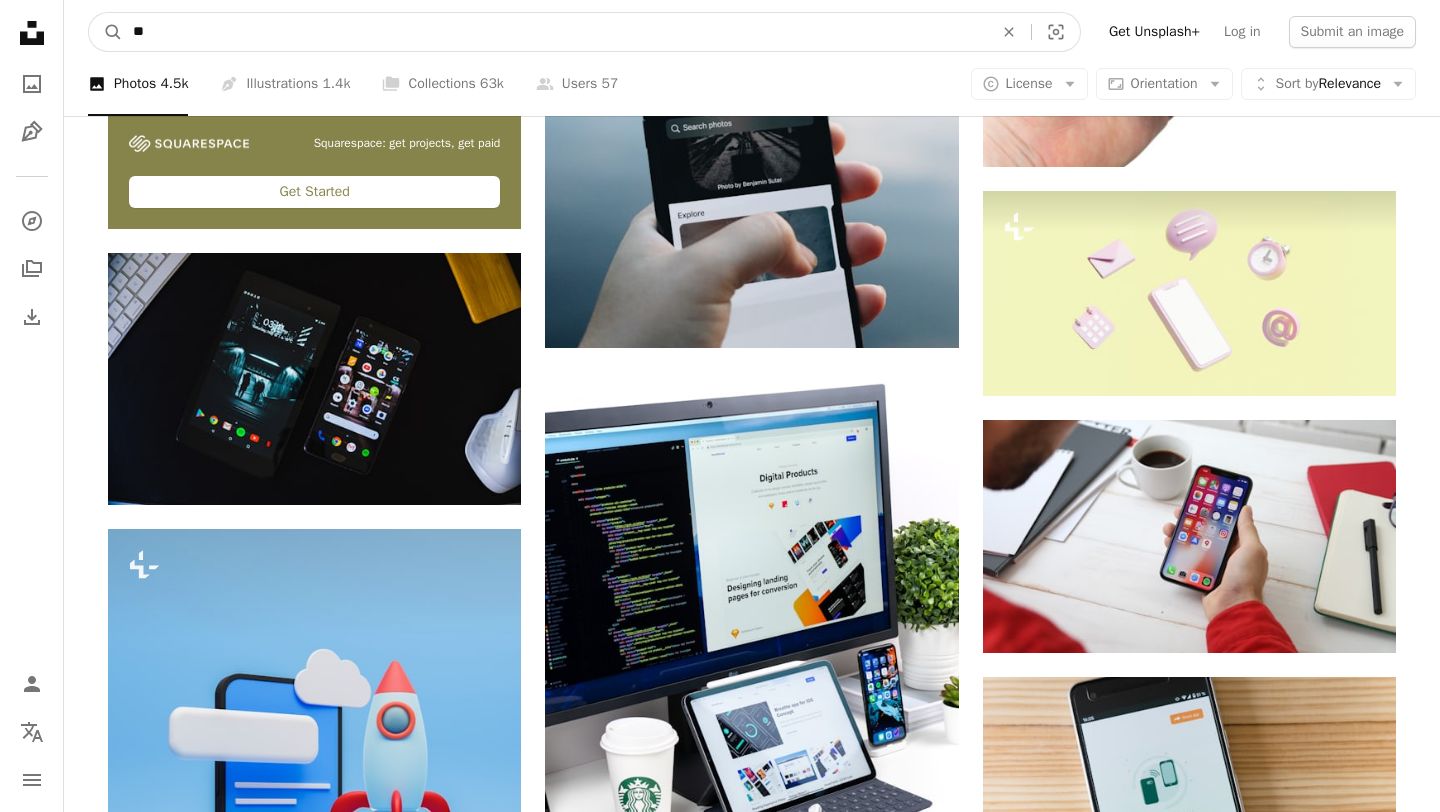 type on "*" 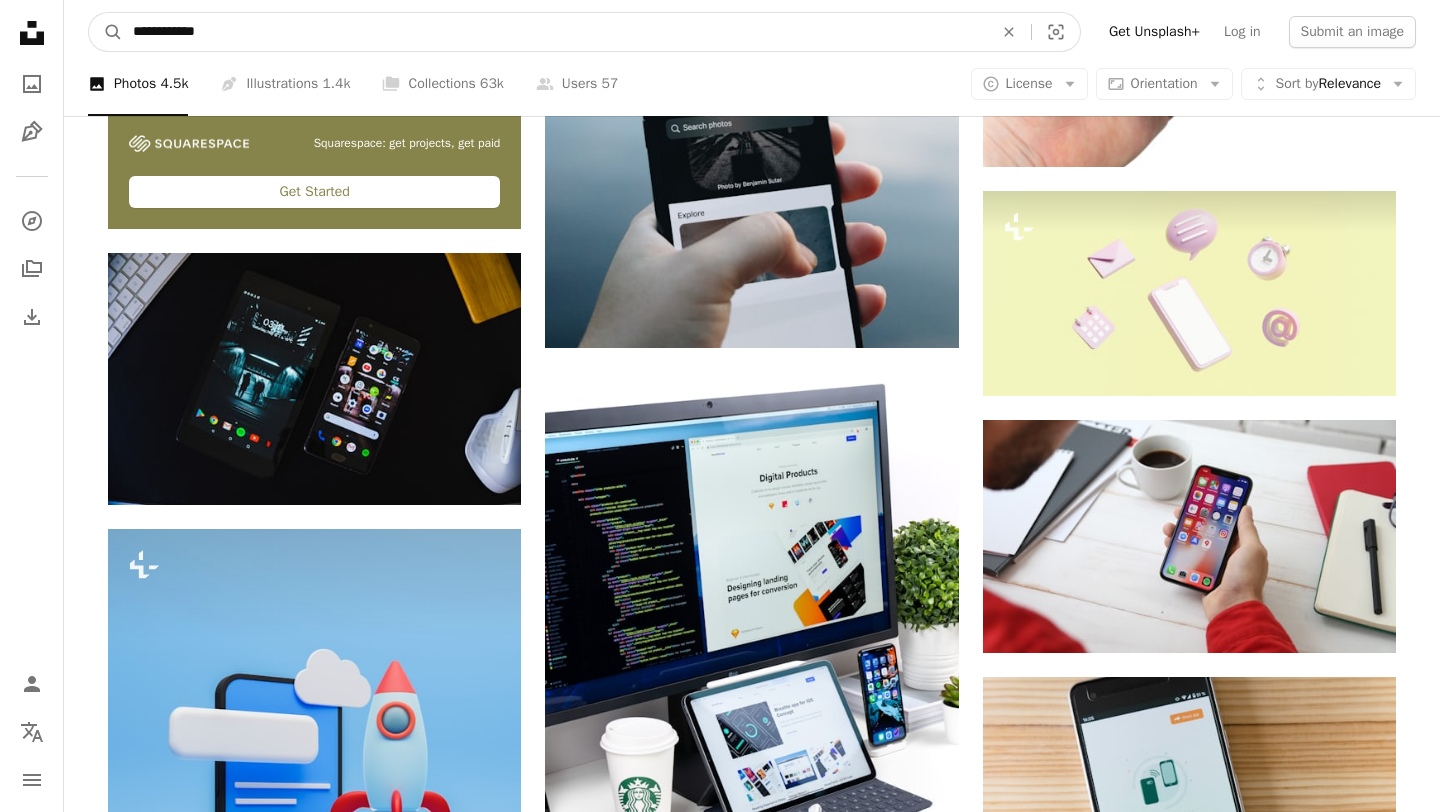 type on "**********" 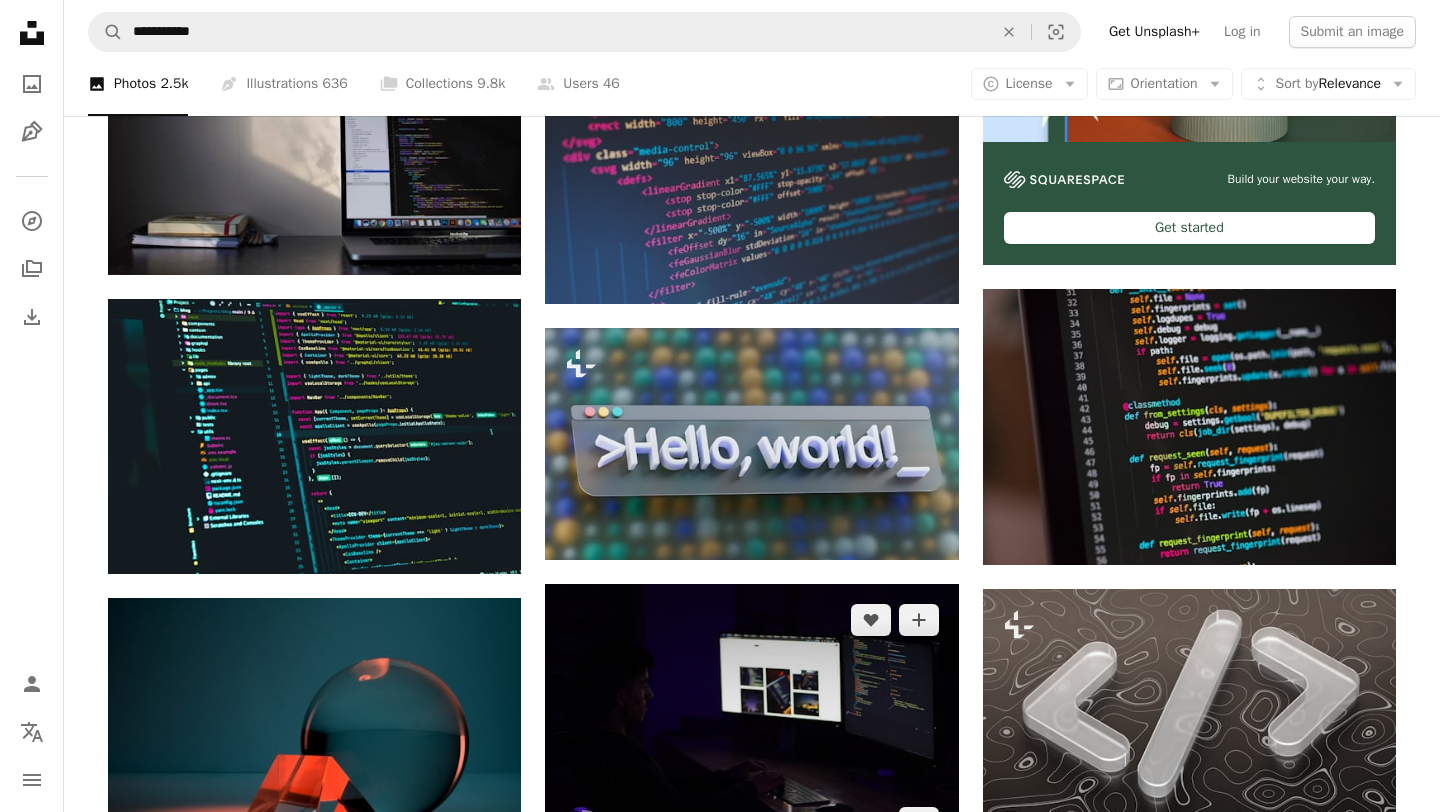 scroll, scrollTop: 516, scrollLeft: 0, axis: vertical 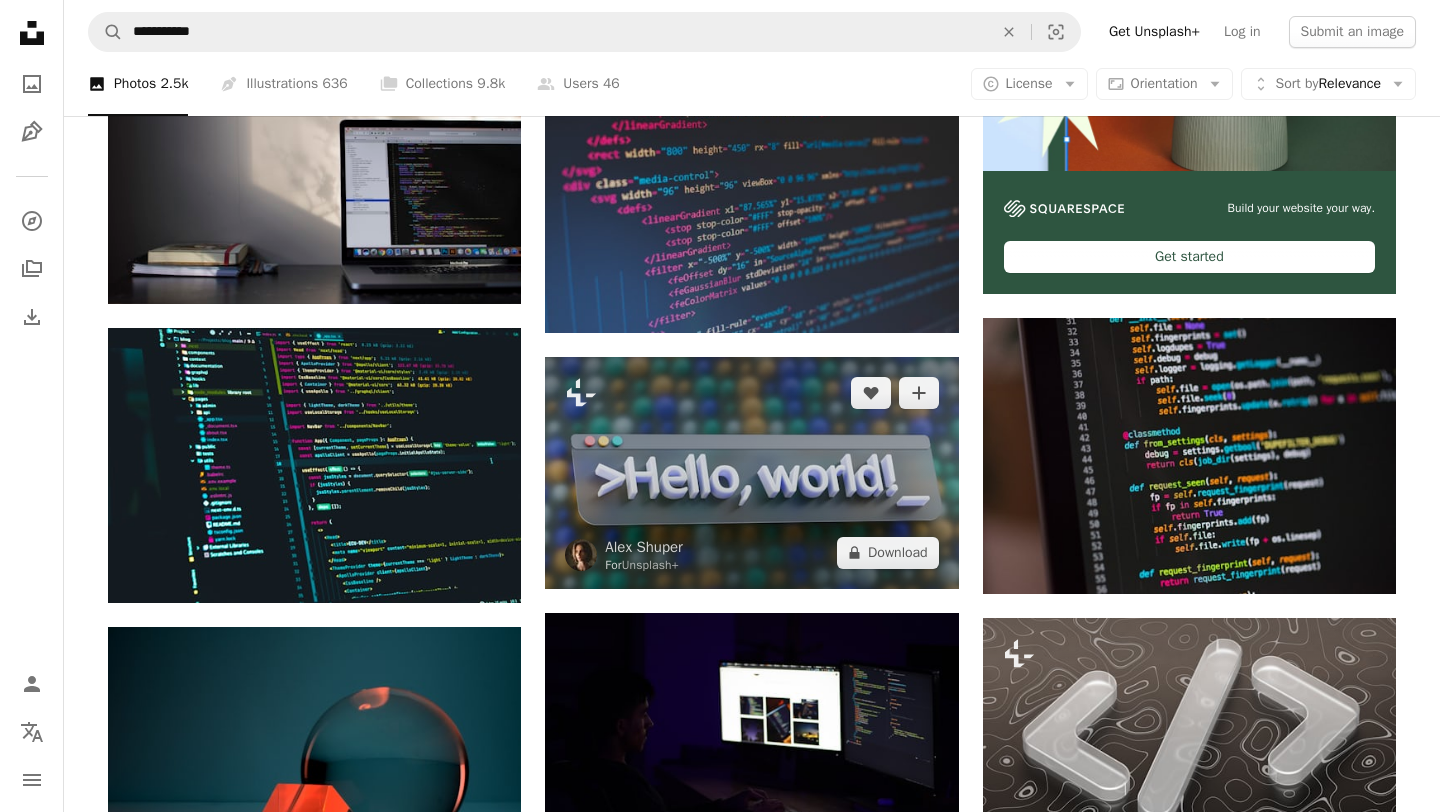 click at bounding box center (751, 473) 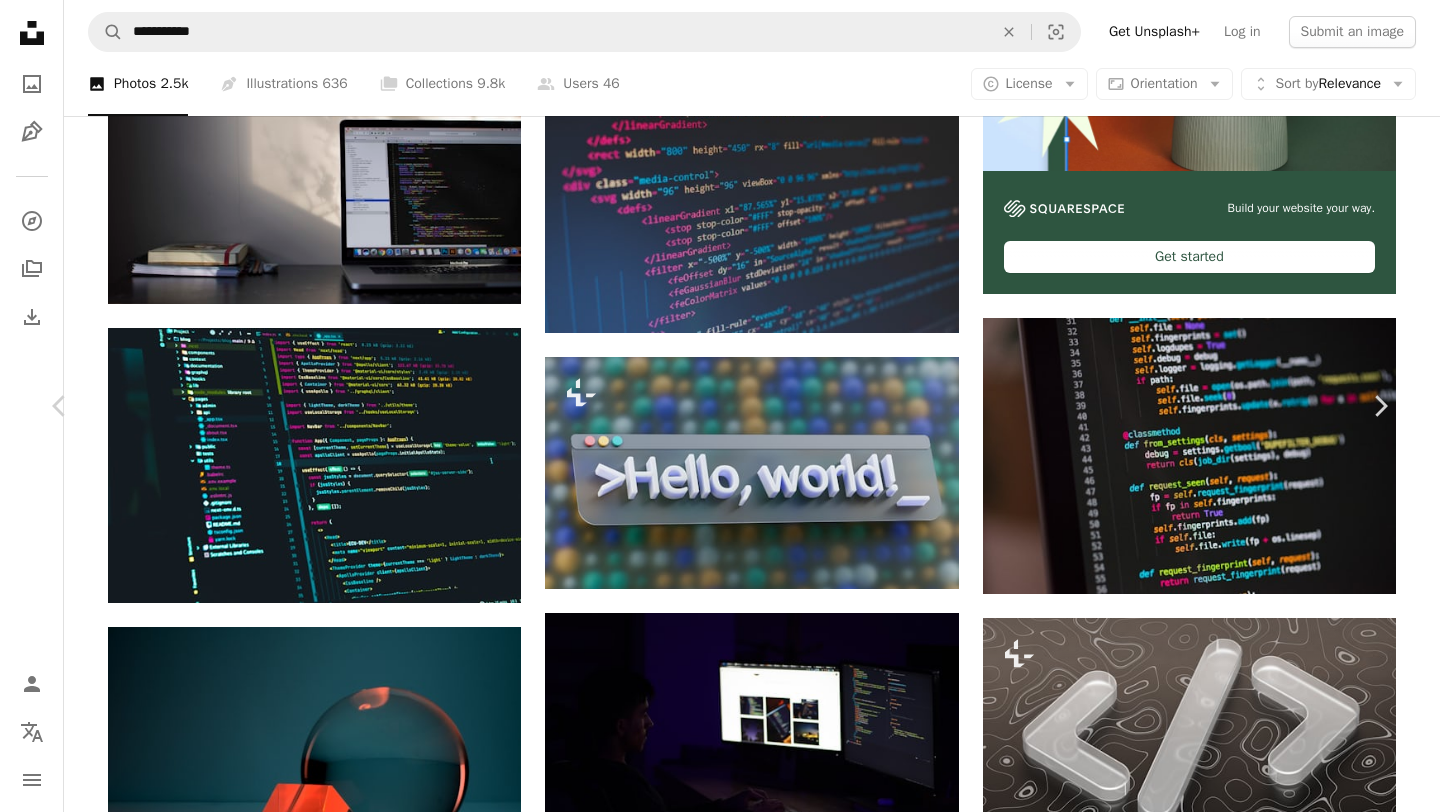 scroll, scrollTop: 2391, scrollLeft: 0, axis: vertical 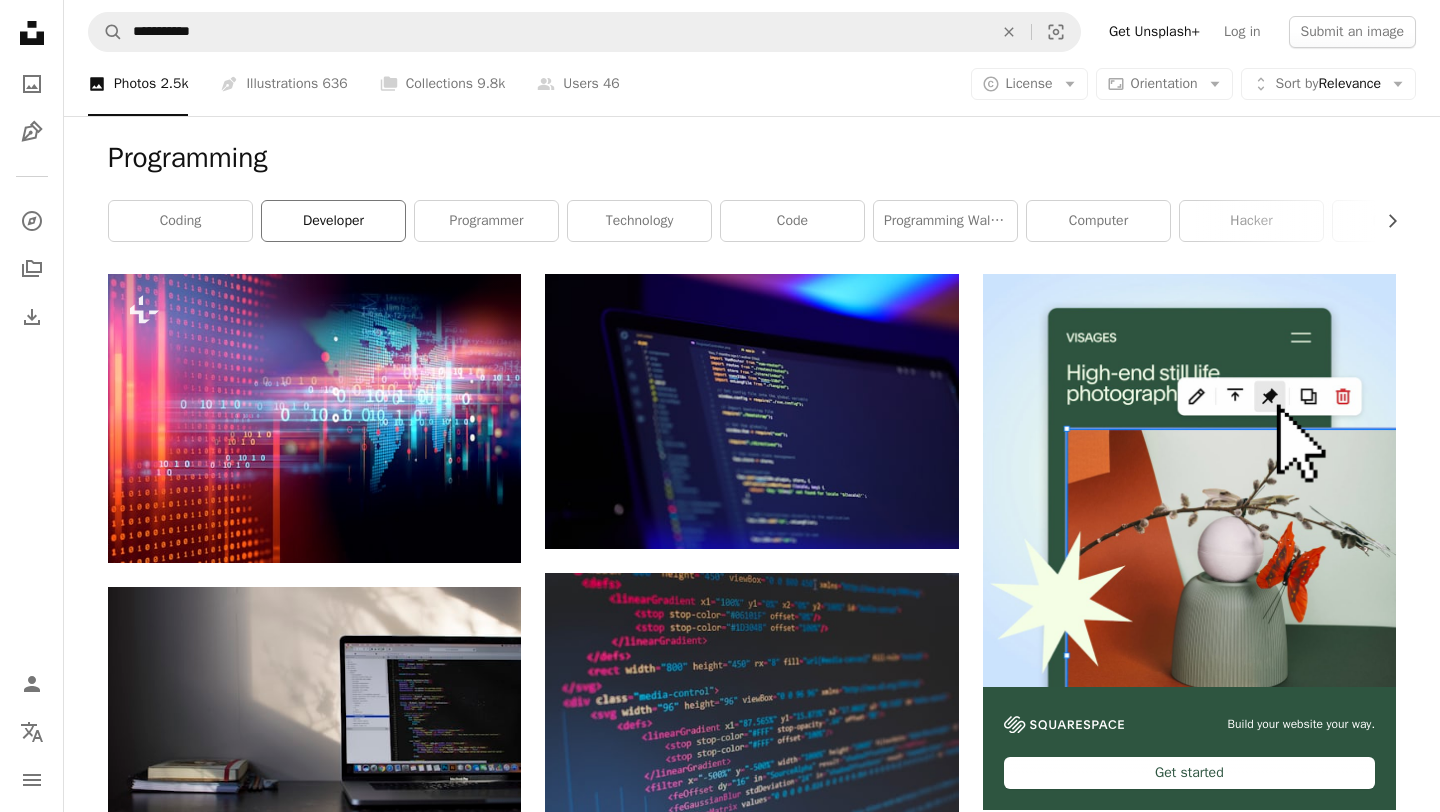 click on "developer" at bounding box center [333, 221] 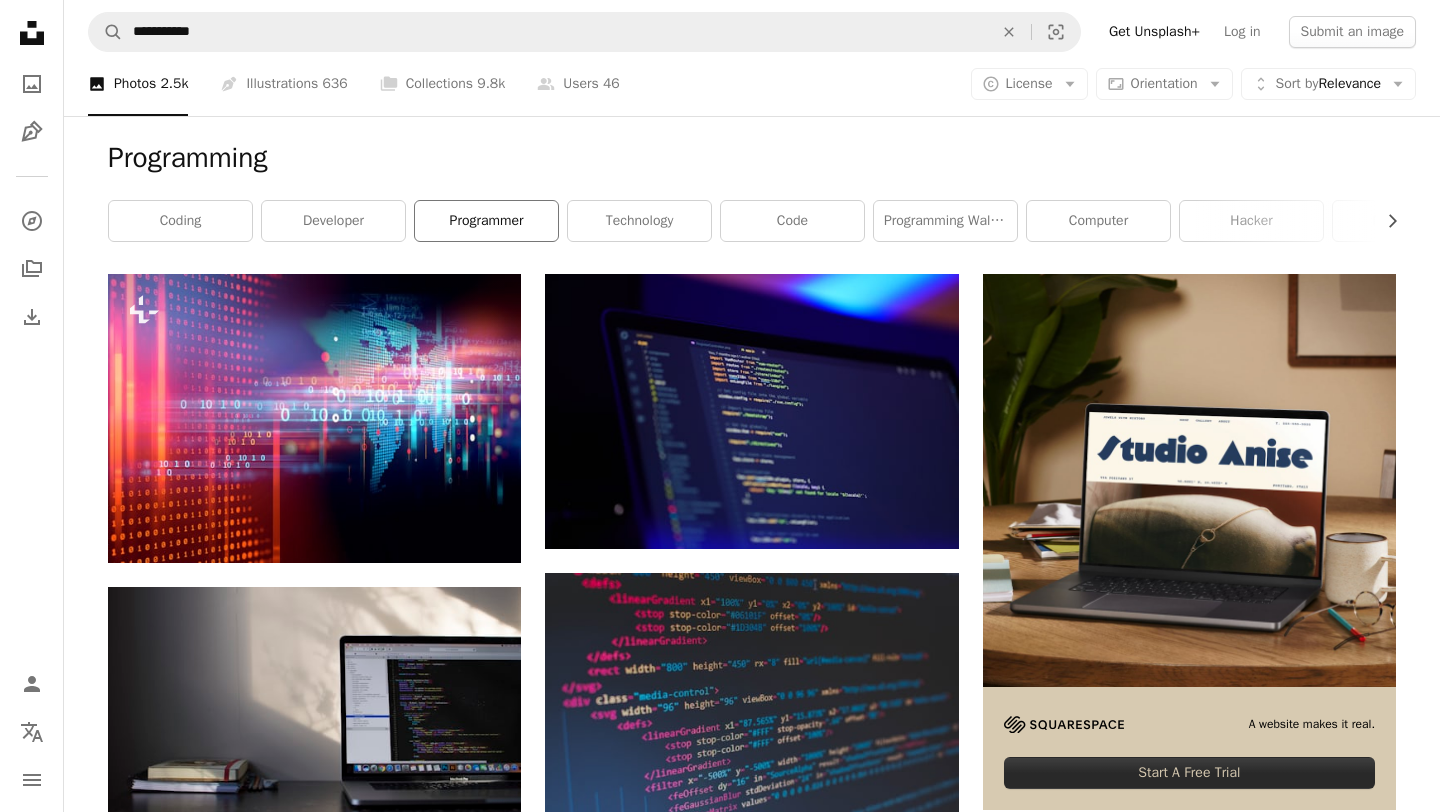 click on "programmer" at bounding box center (486, 221) 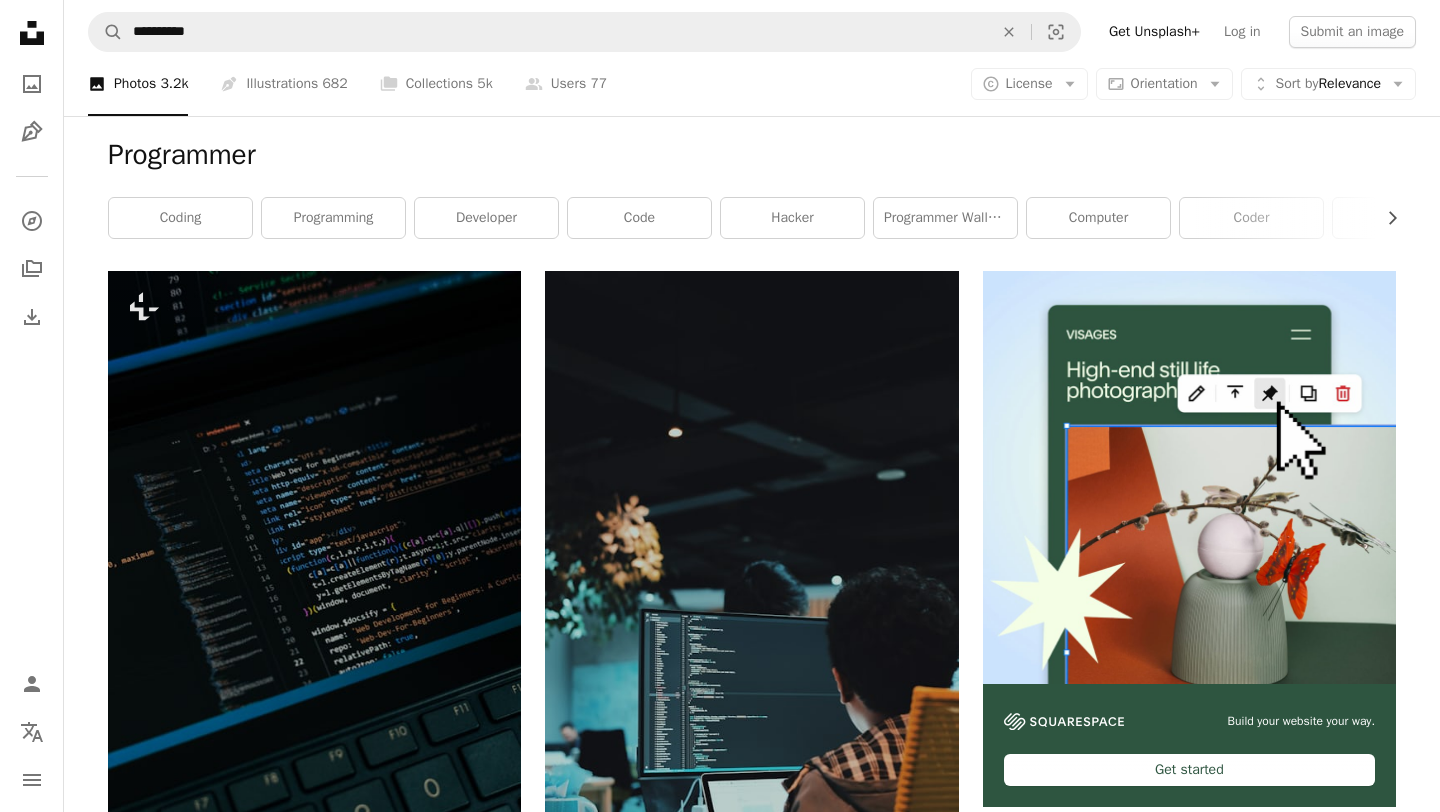 scroll, scrollTop: 0, scrollLeft: 0, axis: both 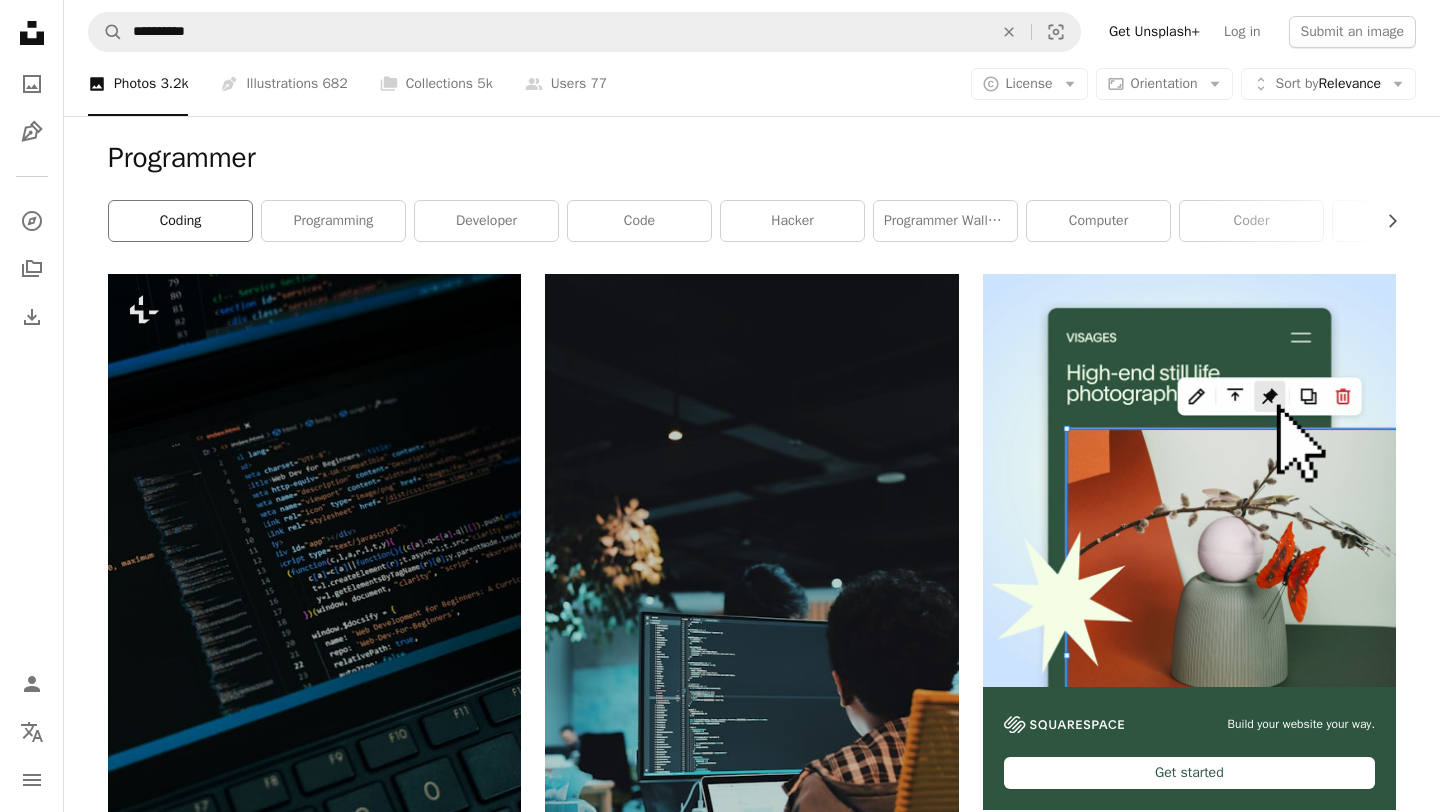 click on "coding" at bounding box center [180, 221] 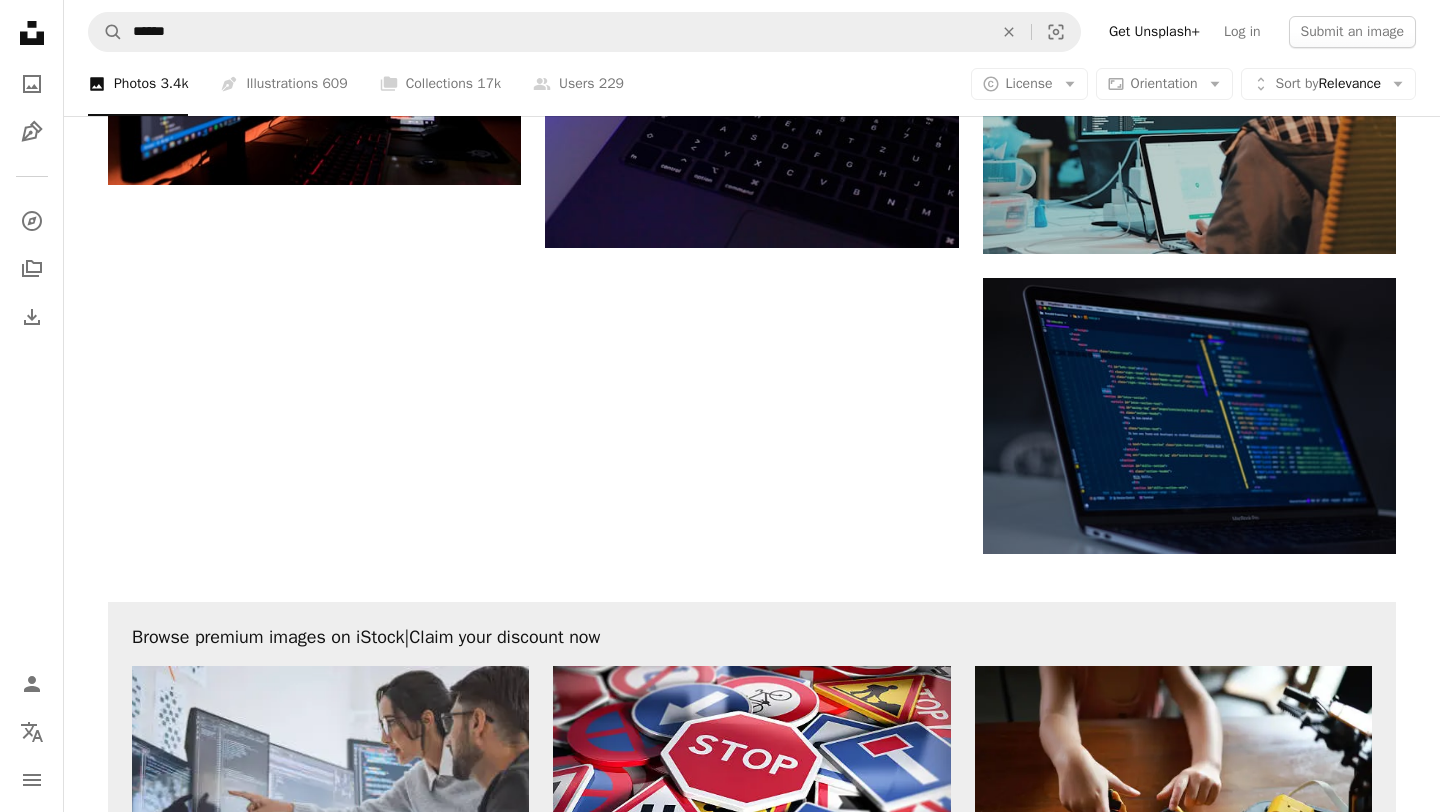 scroll, scrollTop: 2458, scrollLeft: 0, axis: vertical 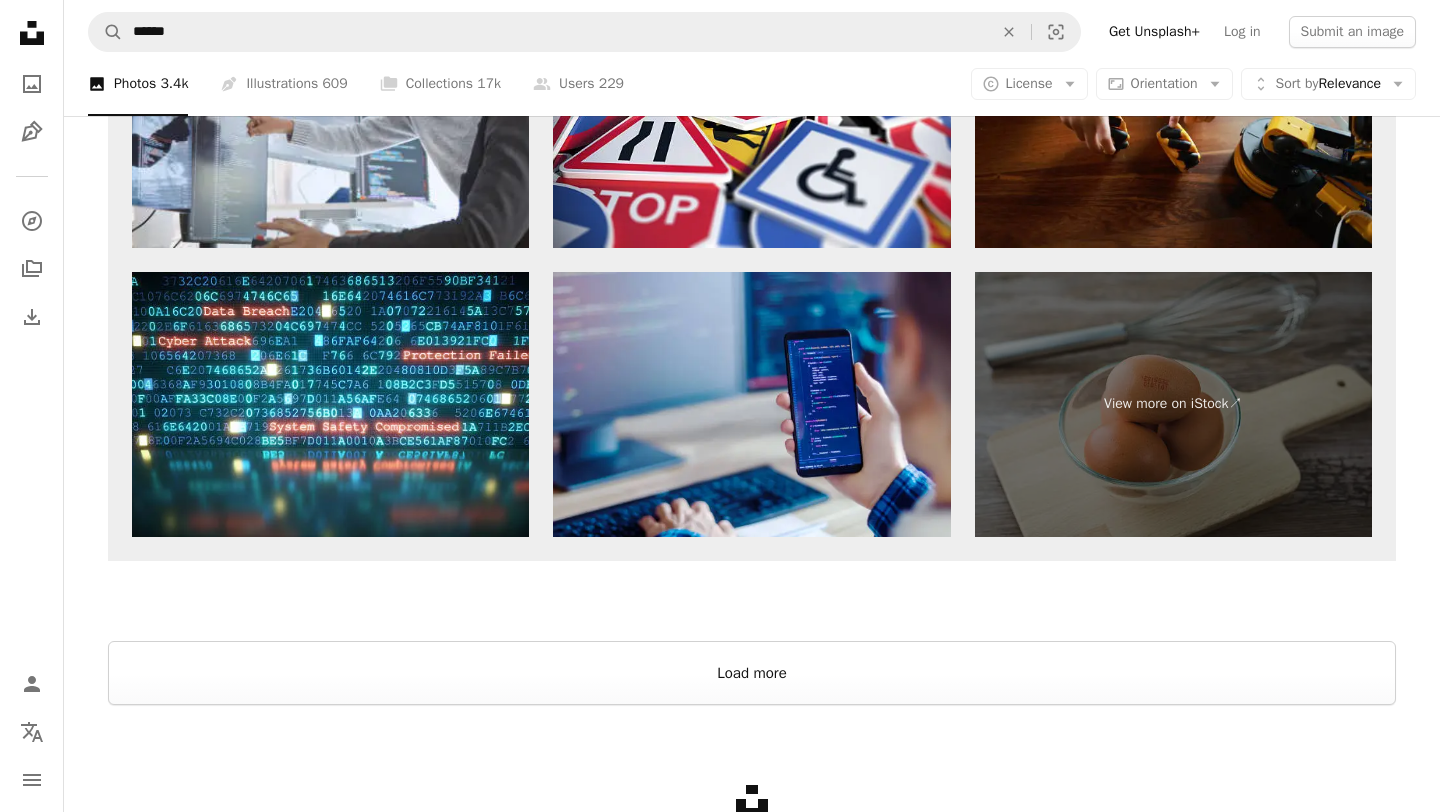 click on "Load more" at bounding box center [752, 673] 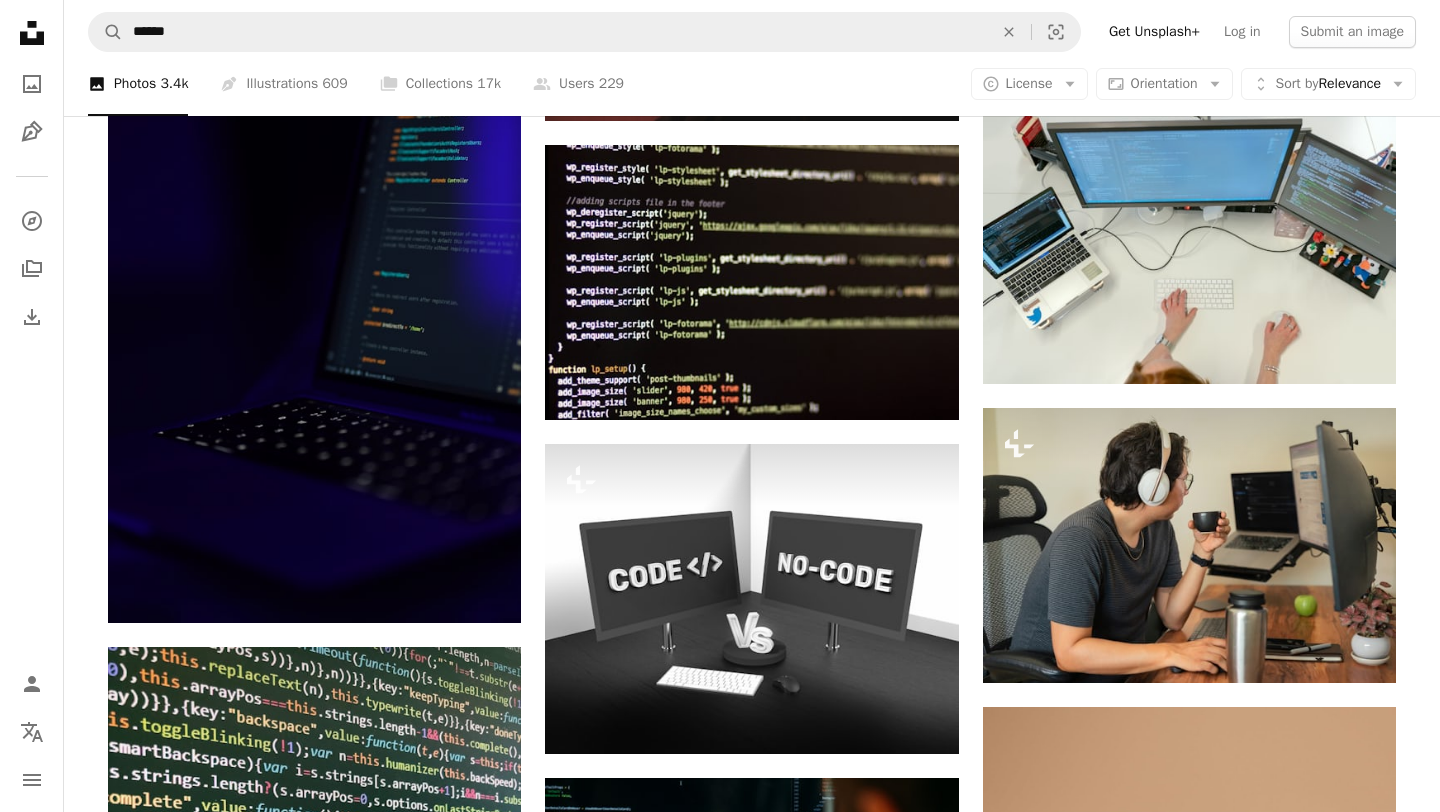 scroll, scrollTop: 6552, scrollLeft: 0, axis: vertical 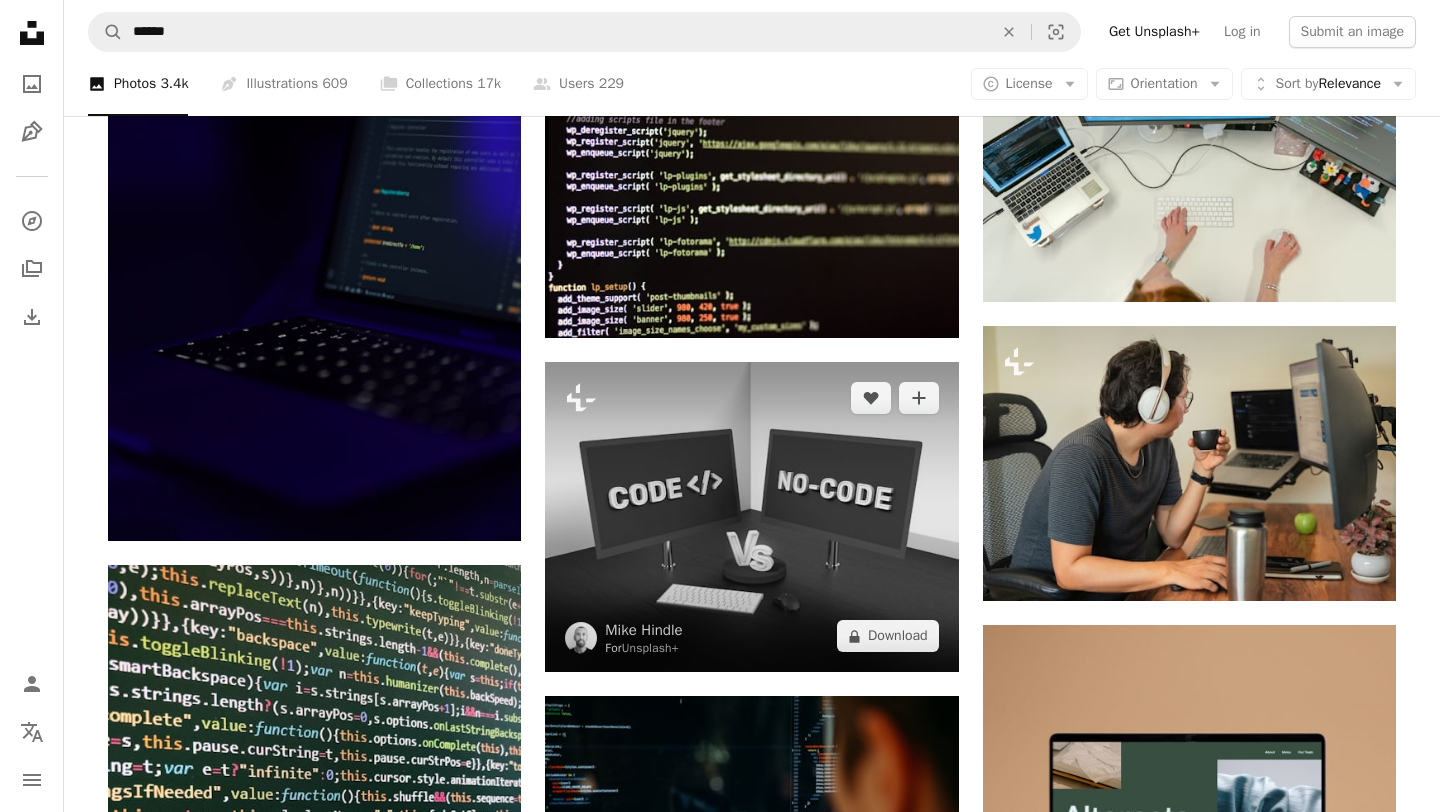 click at bounding box center [751, 517] 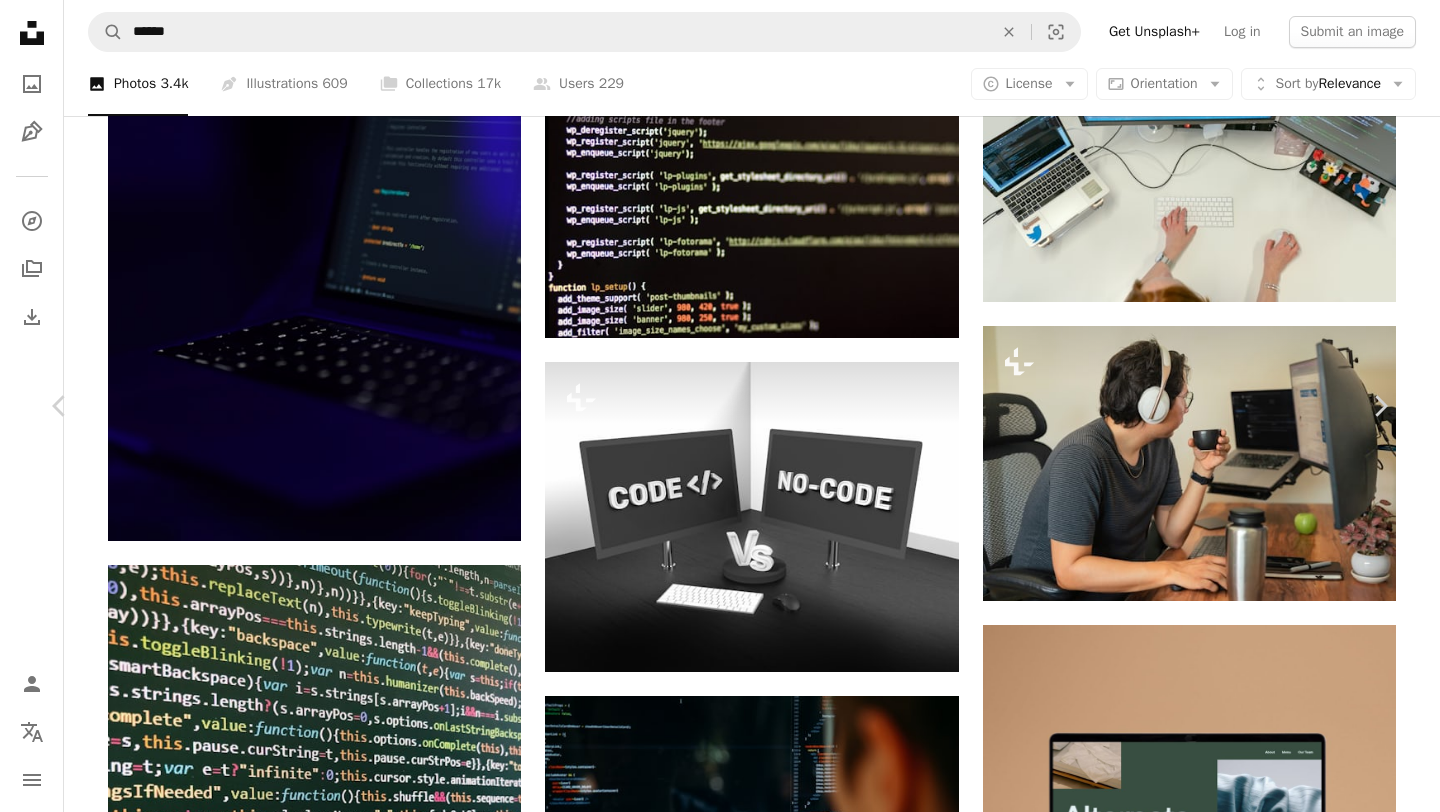 scroll, scrollTop: 1568, scrollLeft: 0, axis: vertical 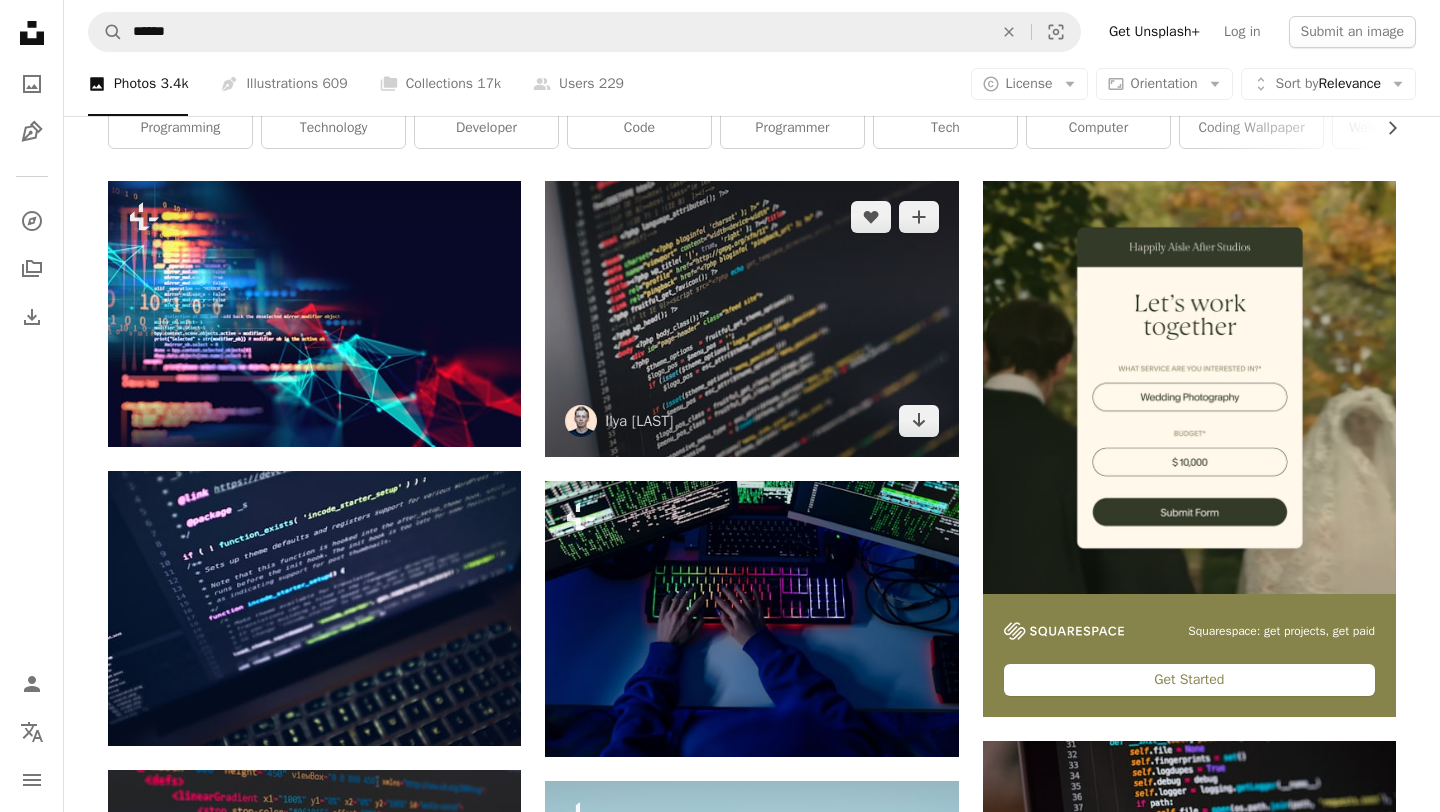 click at bounding box center (751, 319) 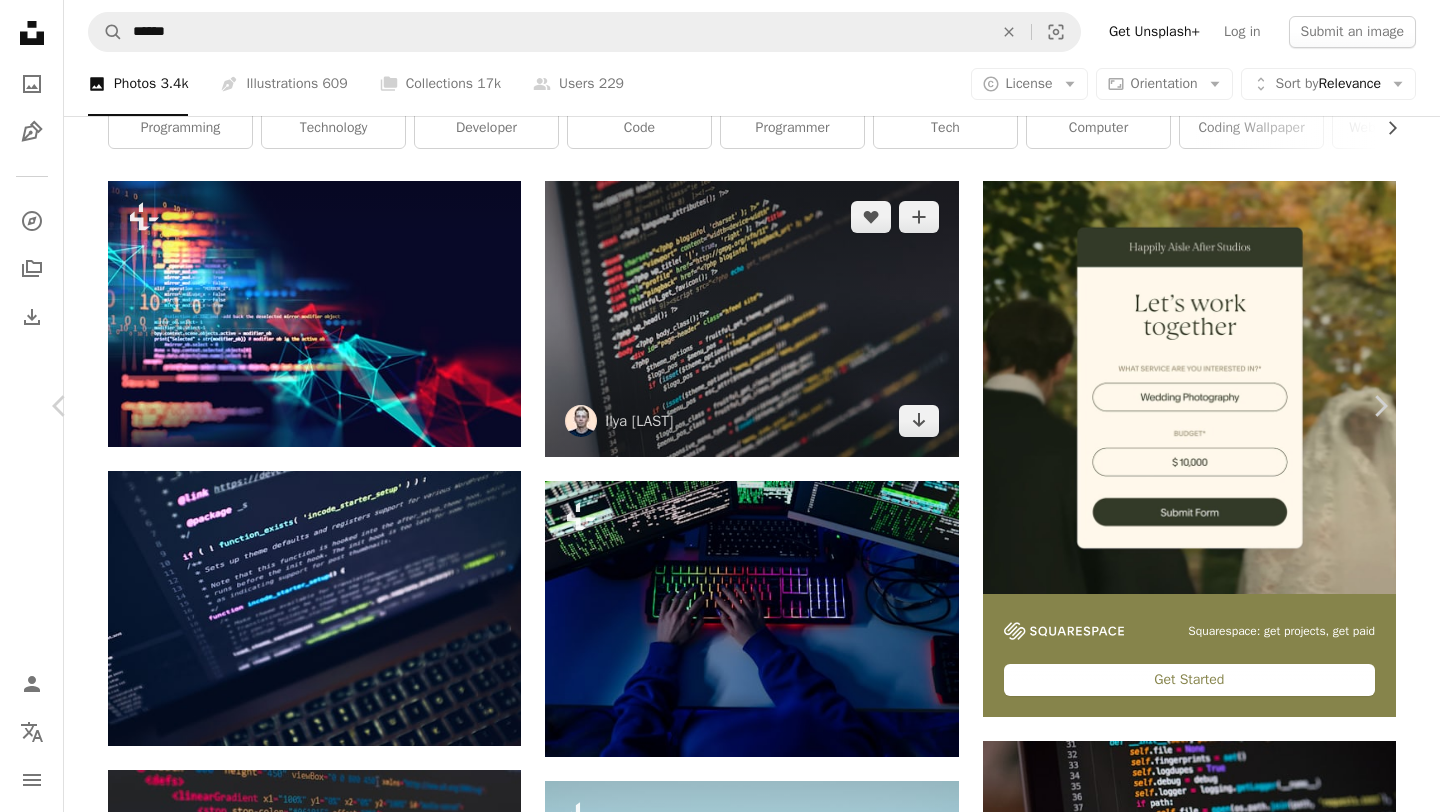 scroll, scrollTop: 1869, scrollLeft: 0, axis: vertical 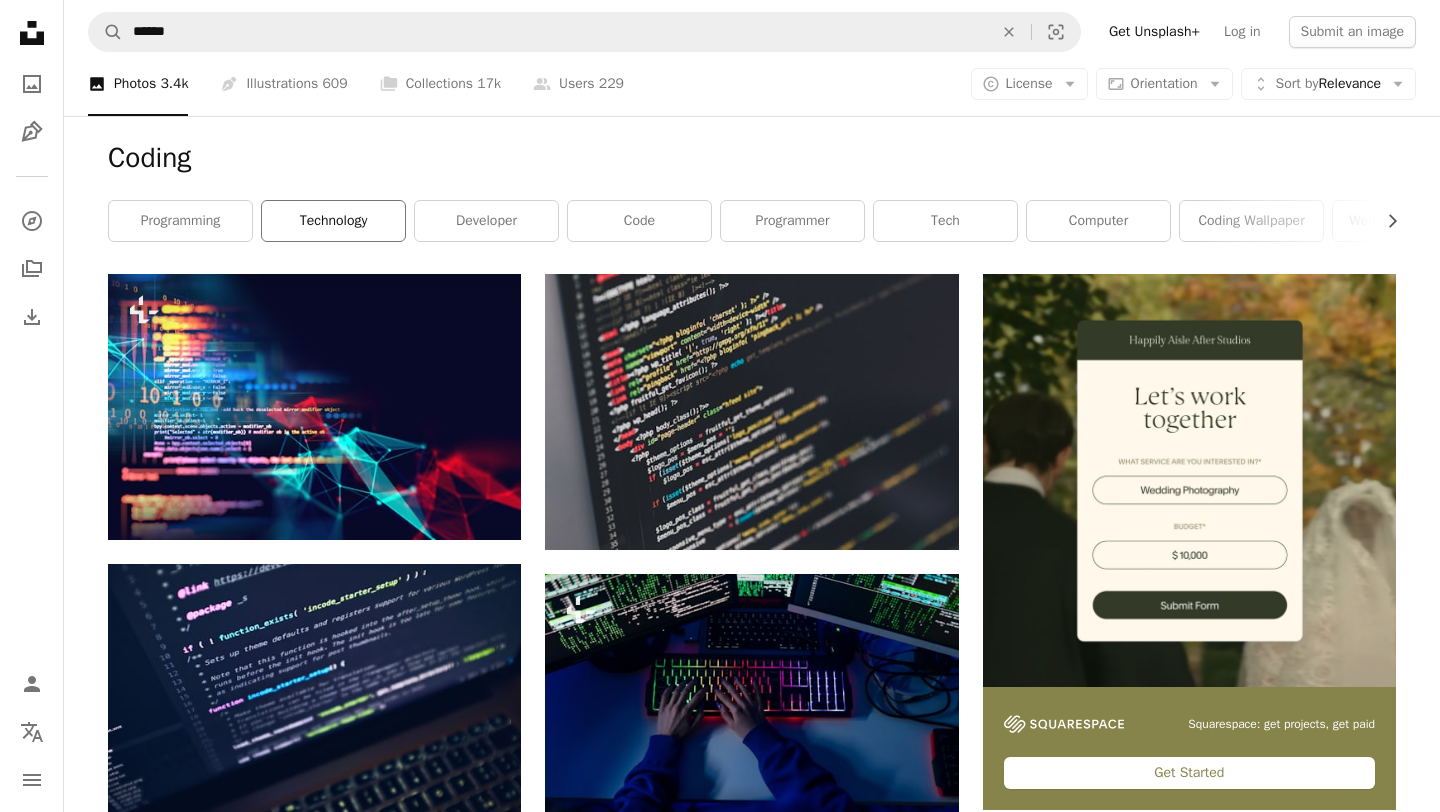click on "technology" at bounding box center [333, 221] 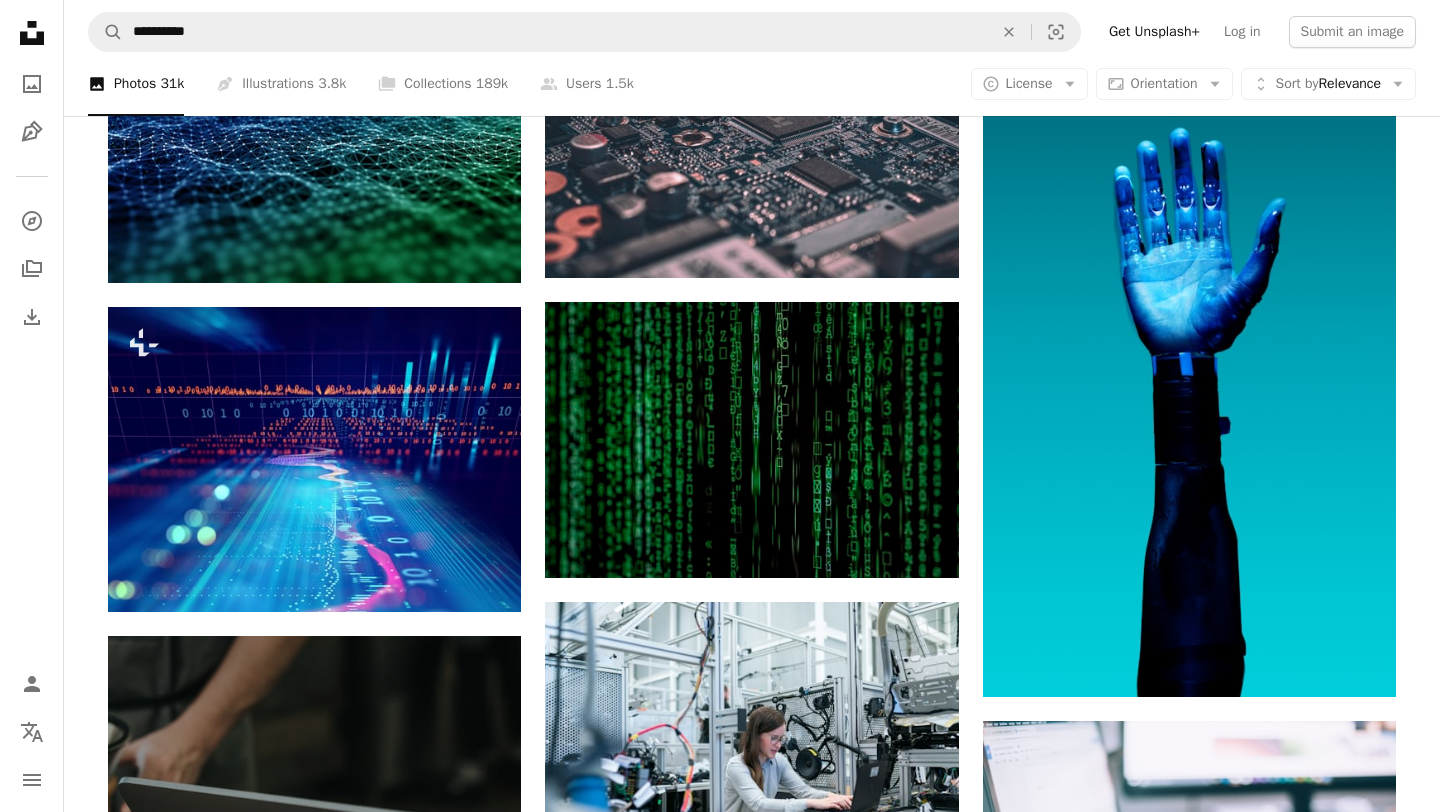 scroll, scrollTop: 1201, scrollLeft: 0, axis: vertical 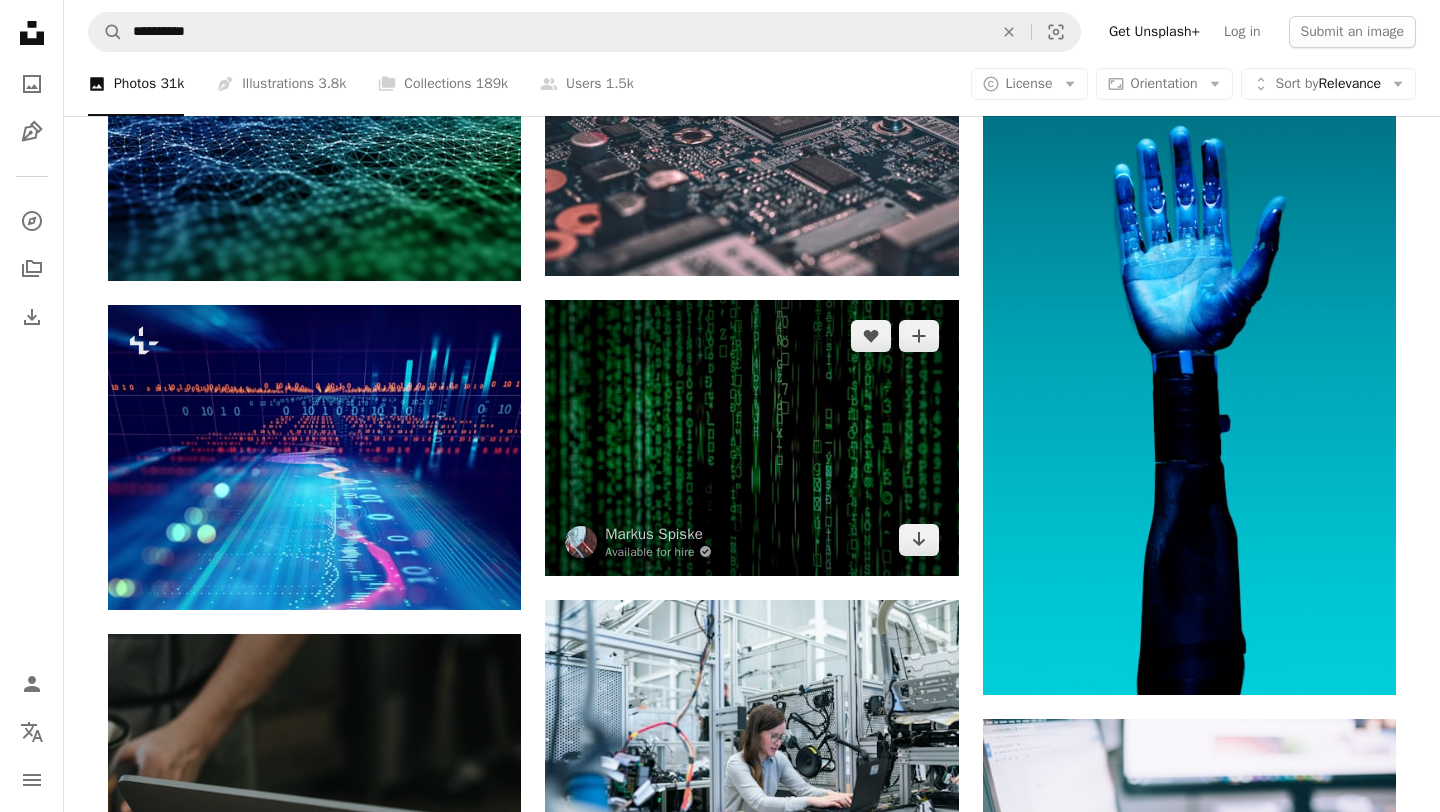 click at bounding box center (751, 437) 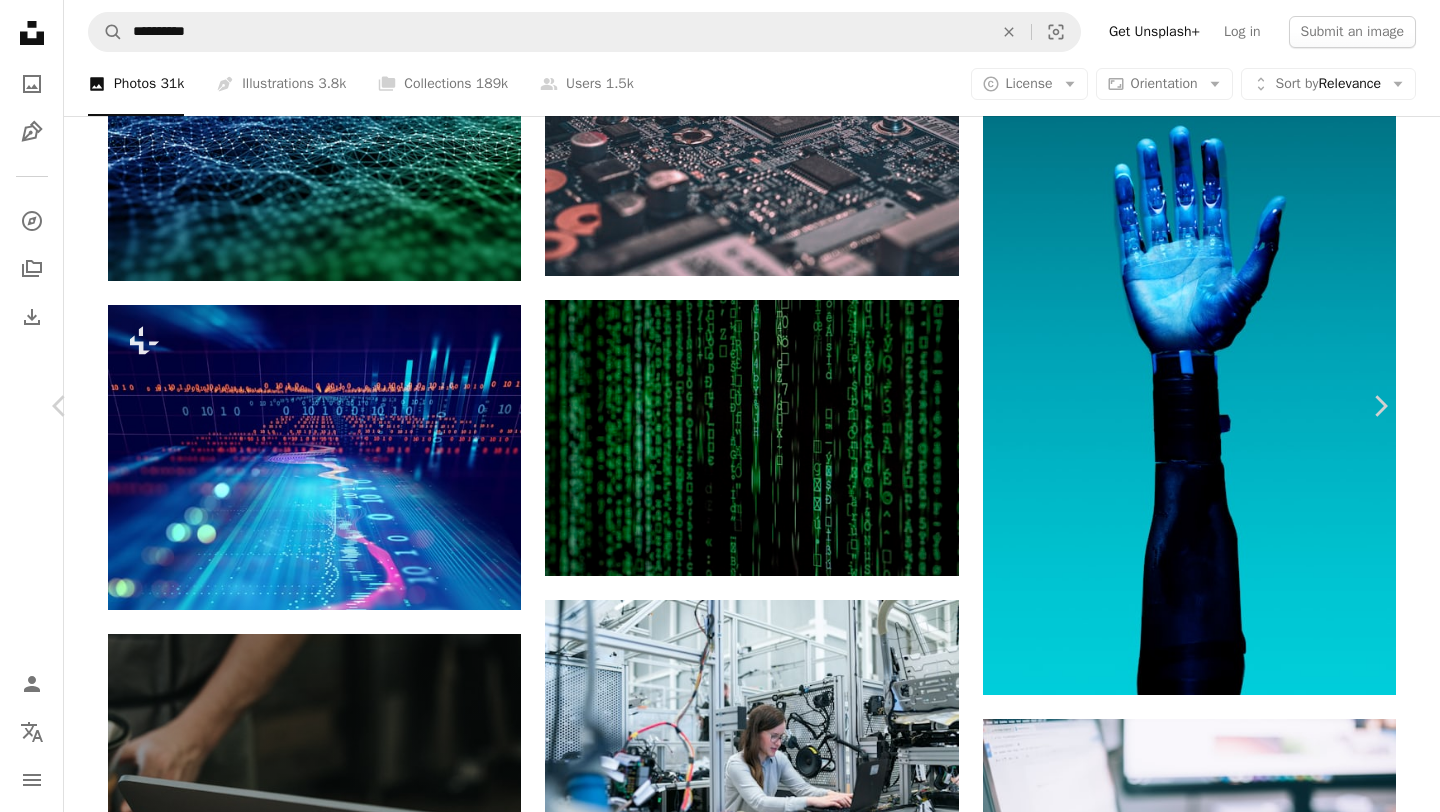 scroll, scrollTop: 2786, scrollLeft: 0, axis: vertical 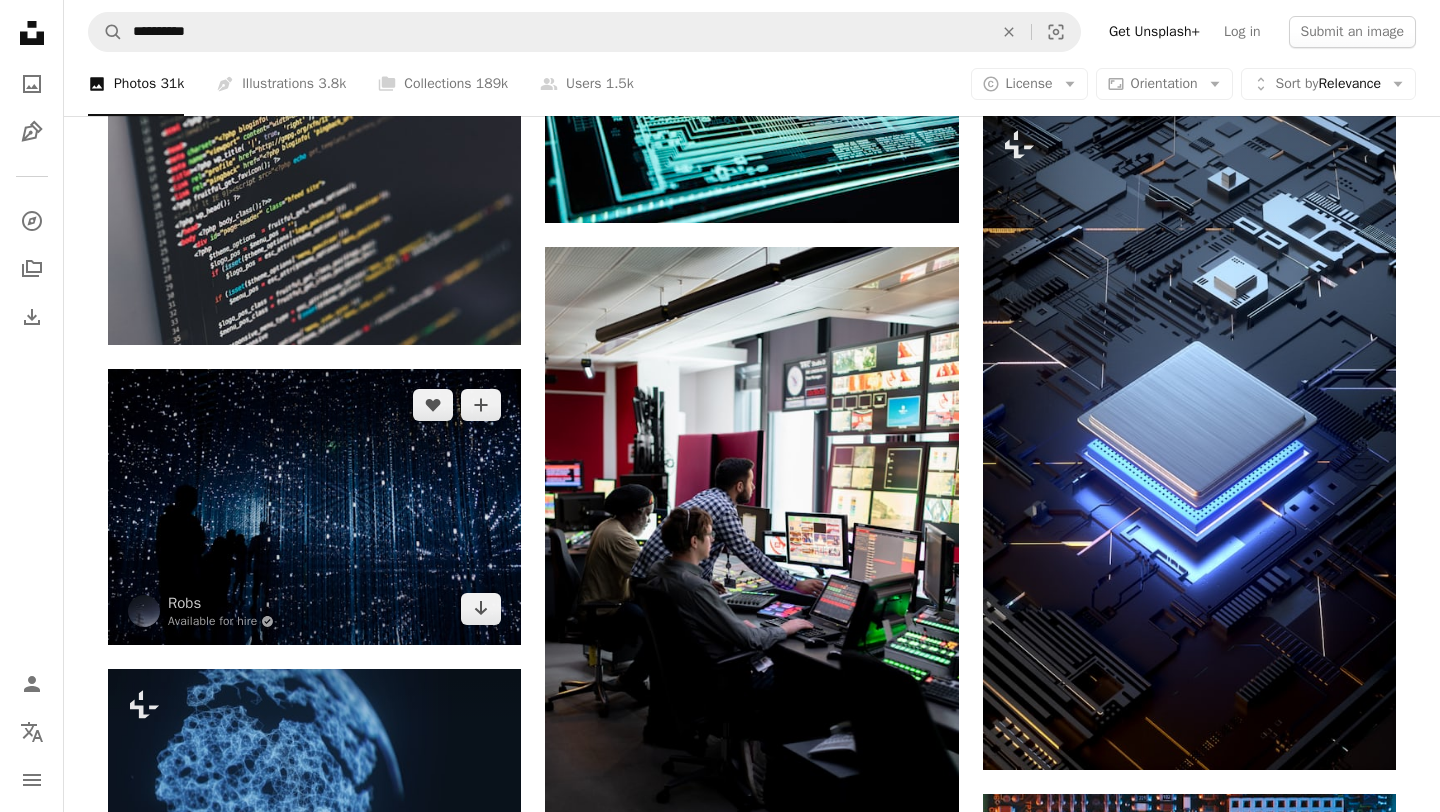 click at bounding box center (314, 507) 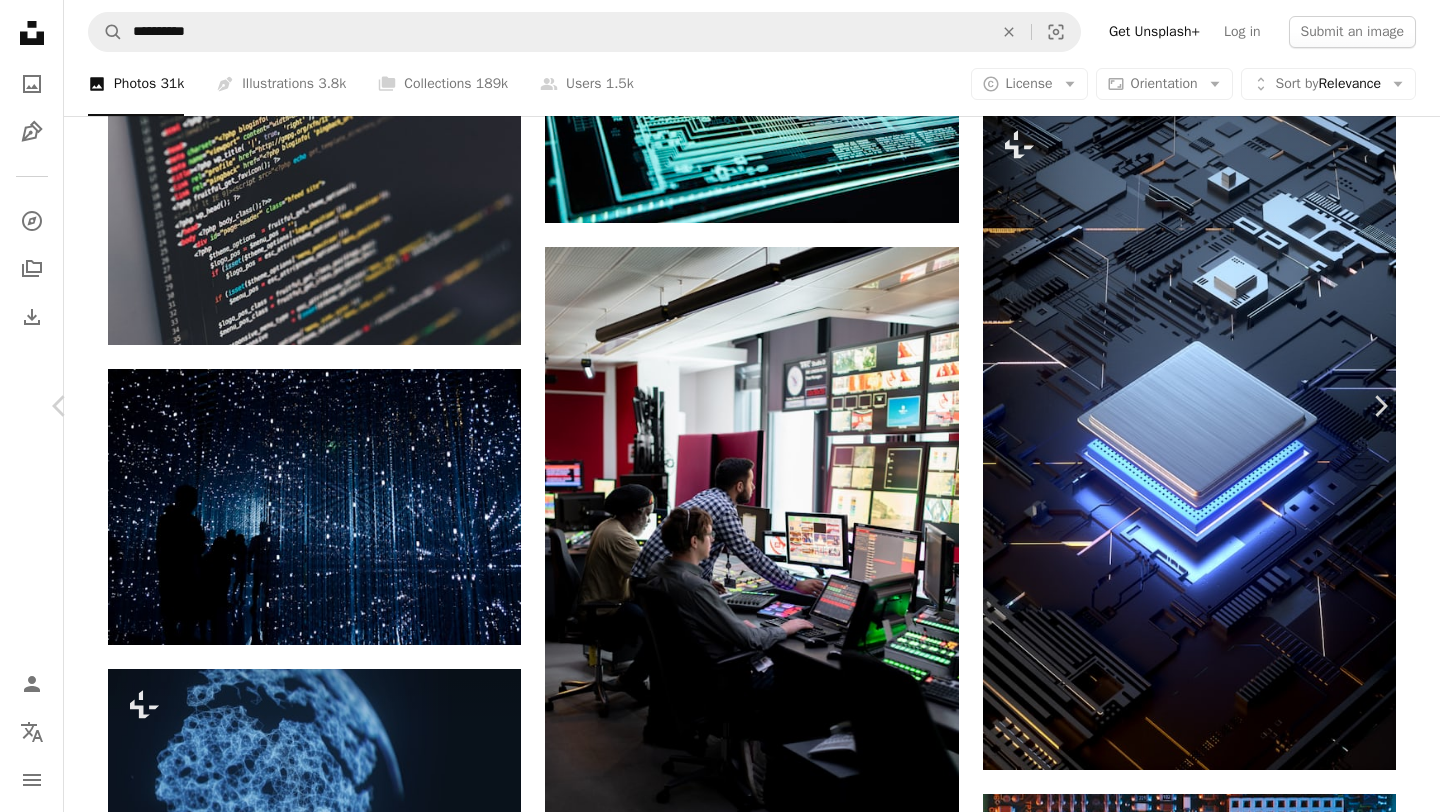 scroll, scrollTop: 0, scrollLeft: 0, axis: both 